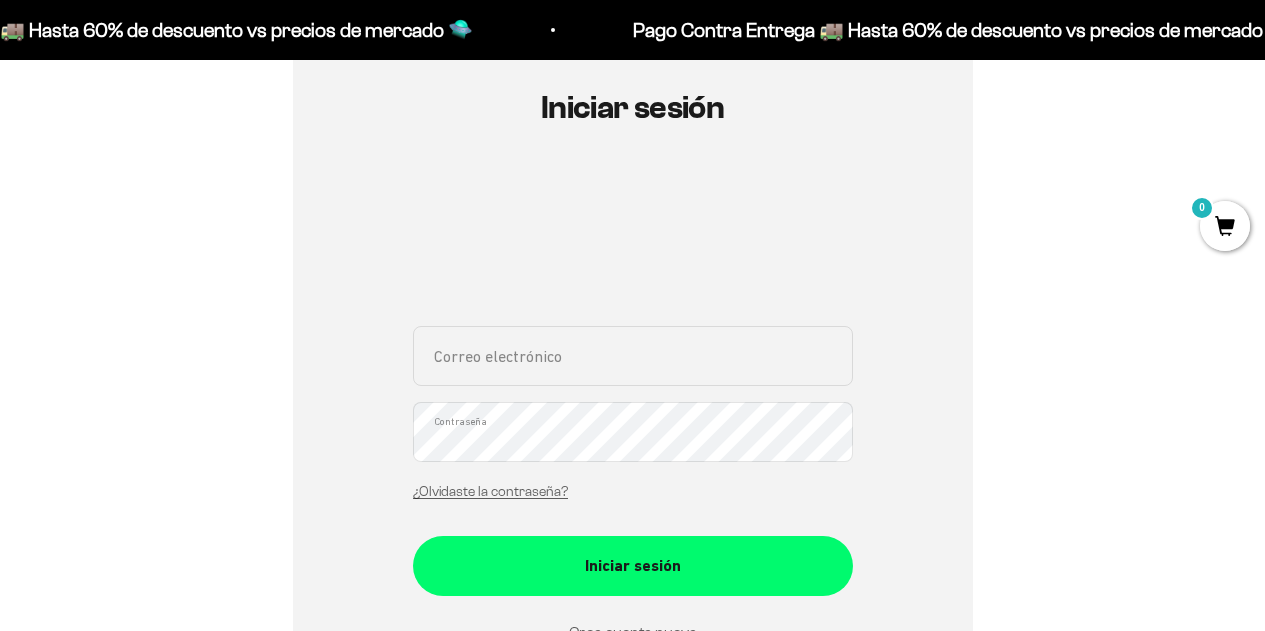 scroll, scrollTop: 218, scrollLeft: 0, axis: vertical 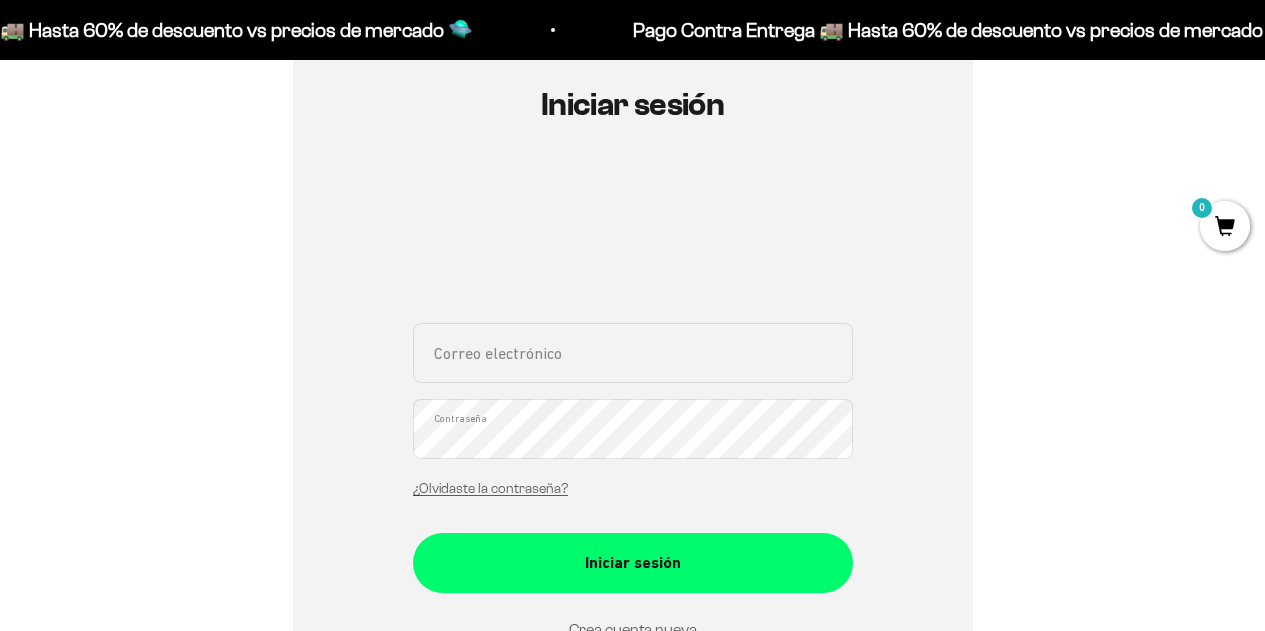 click on "Correo electrónico" at bounding box center (633, 353) 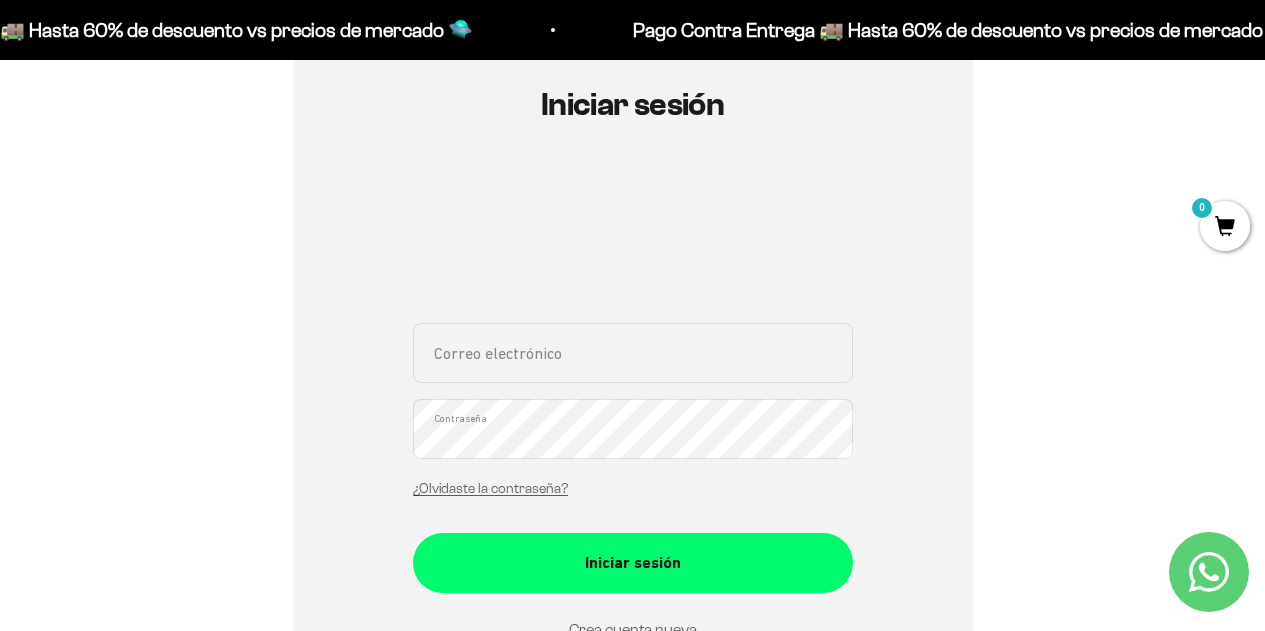 type on "[EMAIL]" 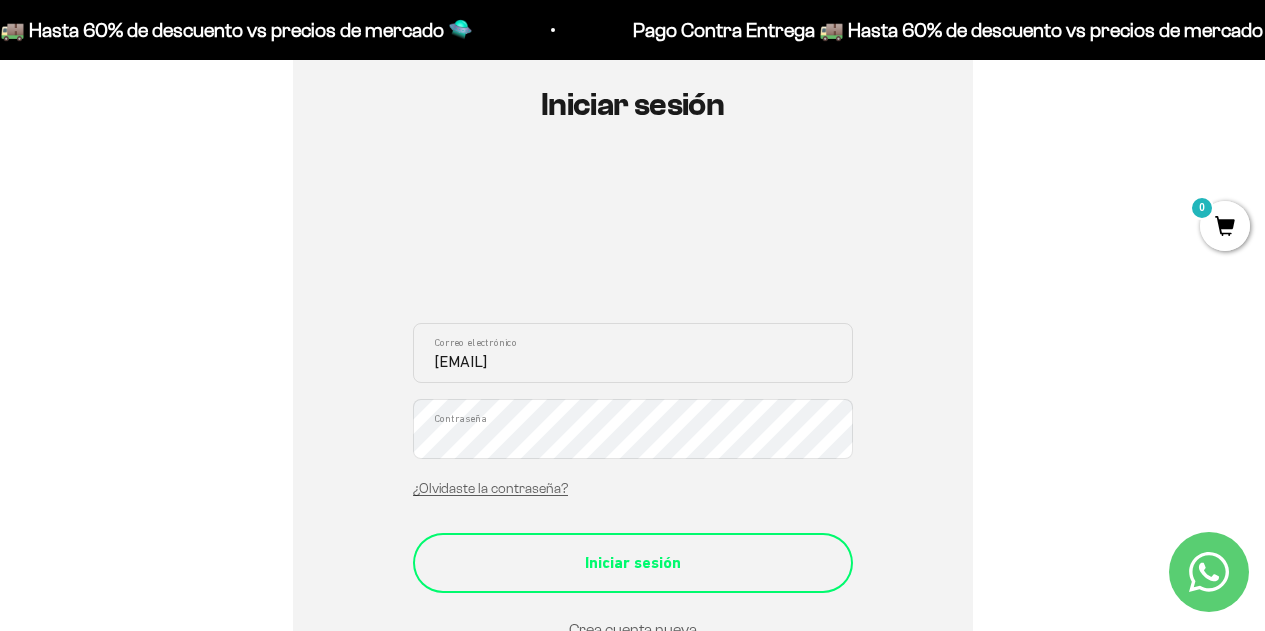 click on "Iniciar sesión" at bounding box center (633, 563) 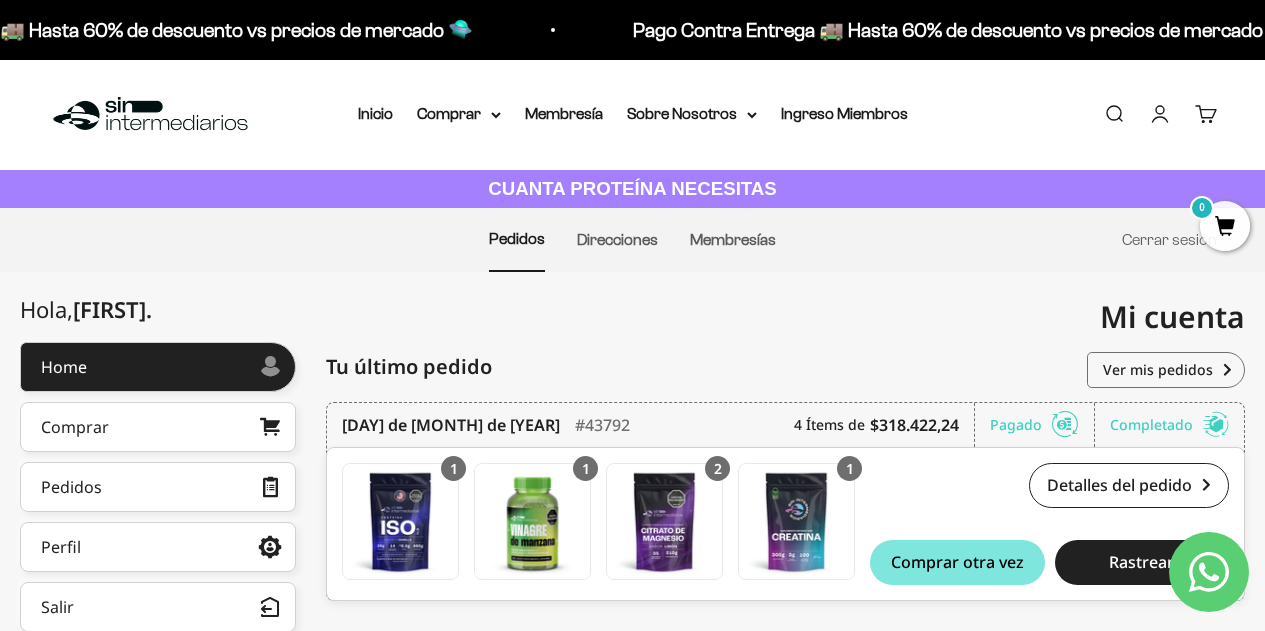 scroll, scrollTop: 0, scrollLeft: 0, axis: both 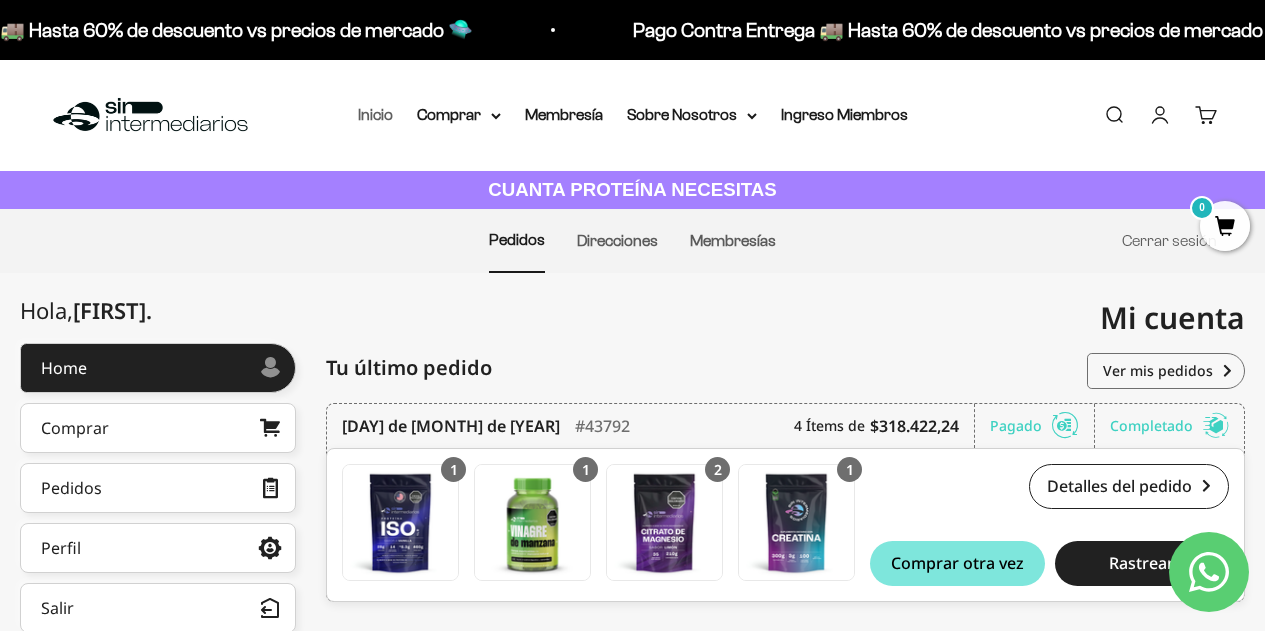 click on "Inicio" at bounding box center [375, 114] 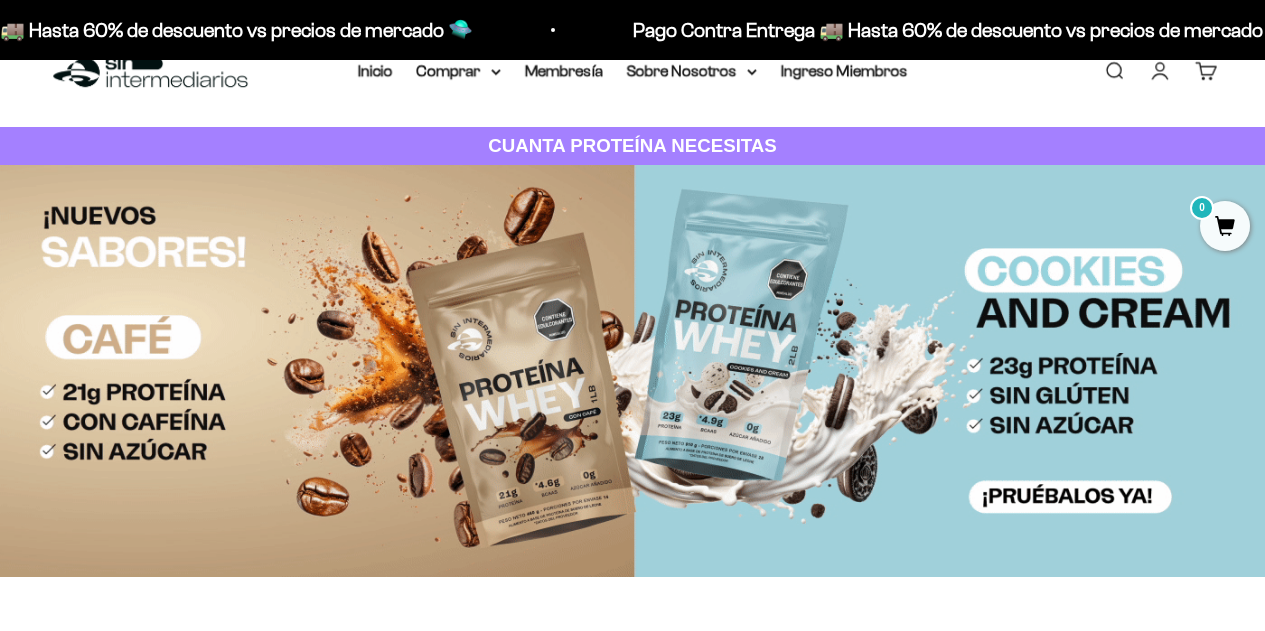 scroll, scrollTop: 0, scrollLeft: 0, axis: both 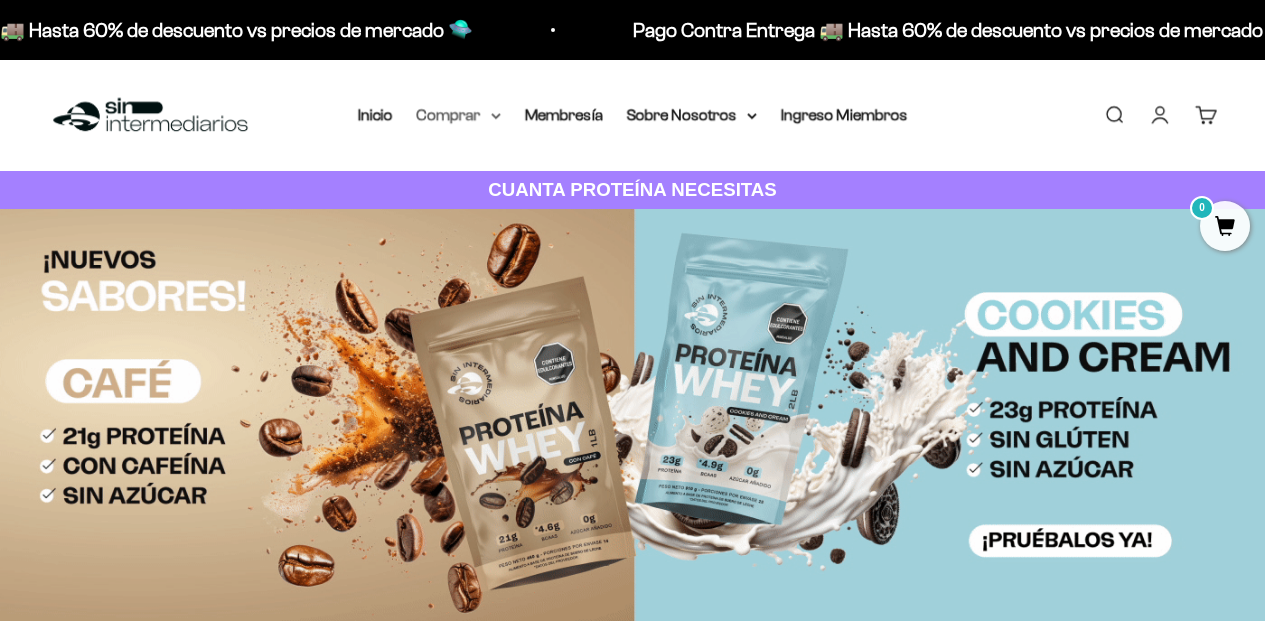 click on "Comprar" at bounding box center (459, 115) 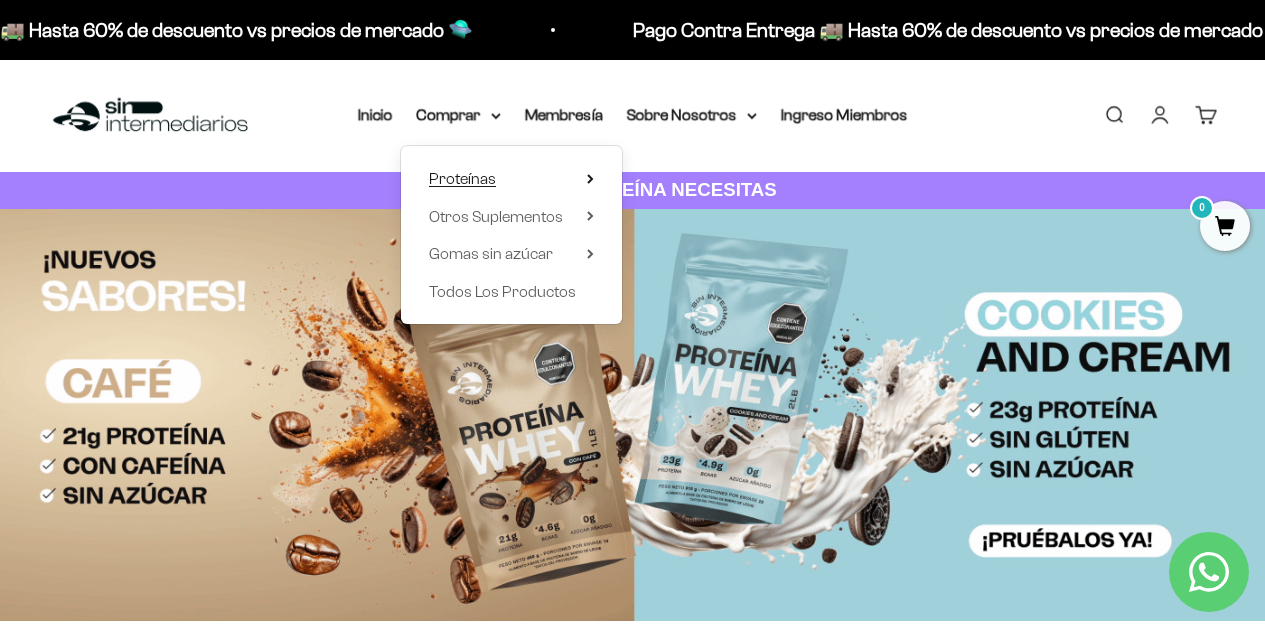 click on "Proteínas" at bounding box center [511, 179] 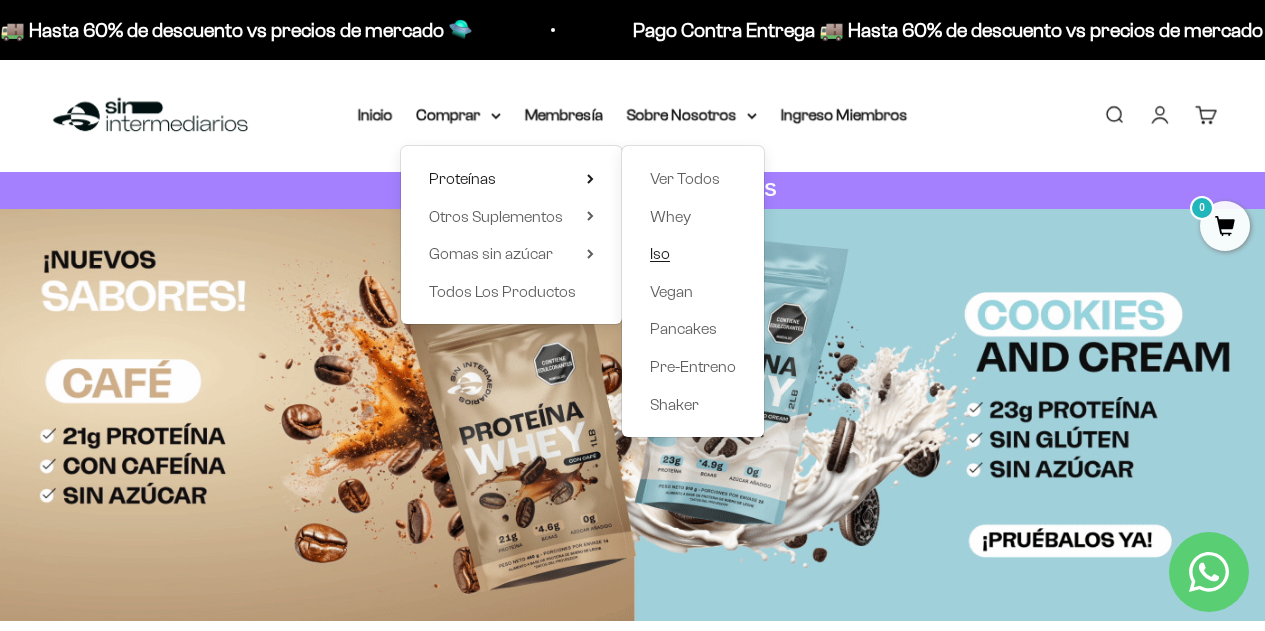 click on "Iso" at bounding box center (693, 254) 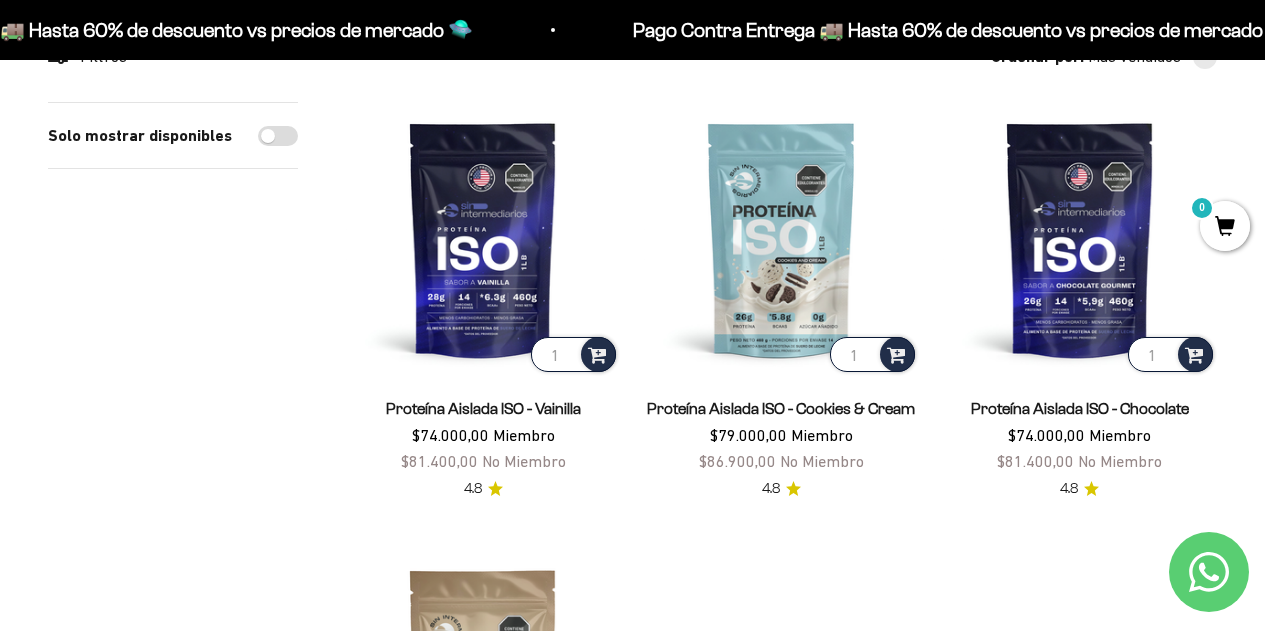 scroll, scrollTop: 207, scrollLeft: 0, axis: vertical 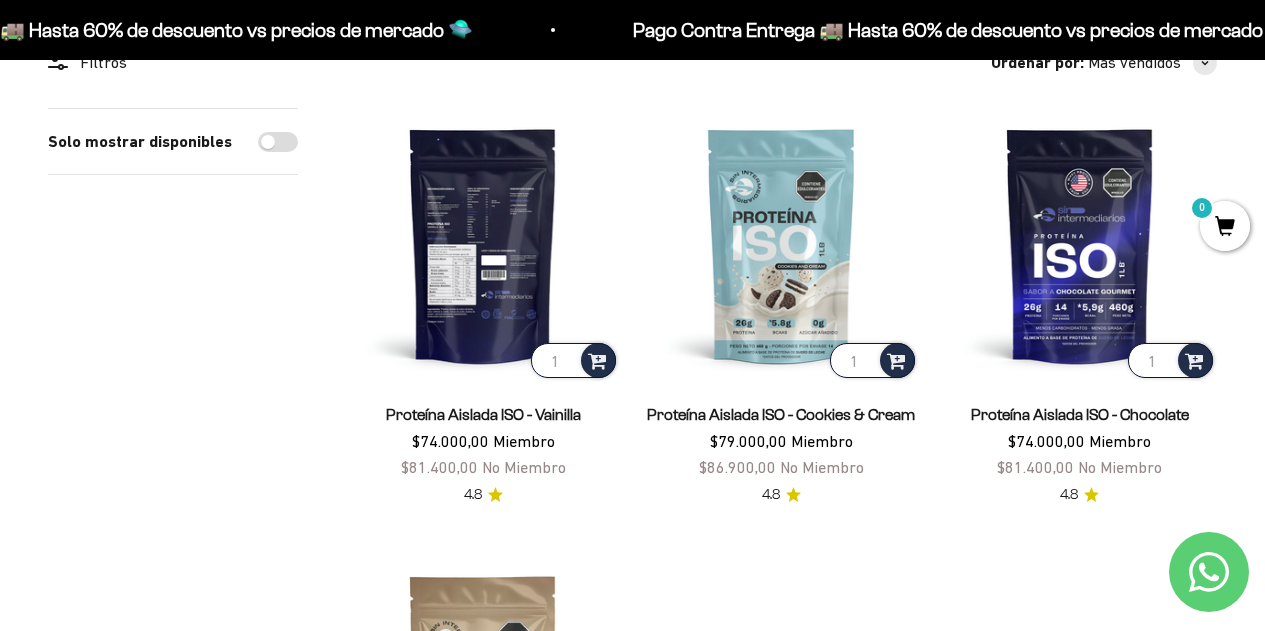 click at bounding box center [483, 245] 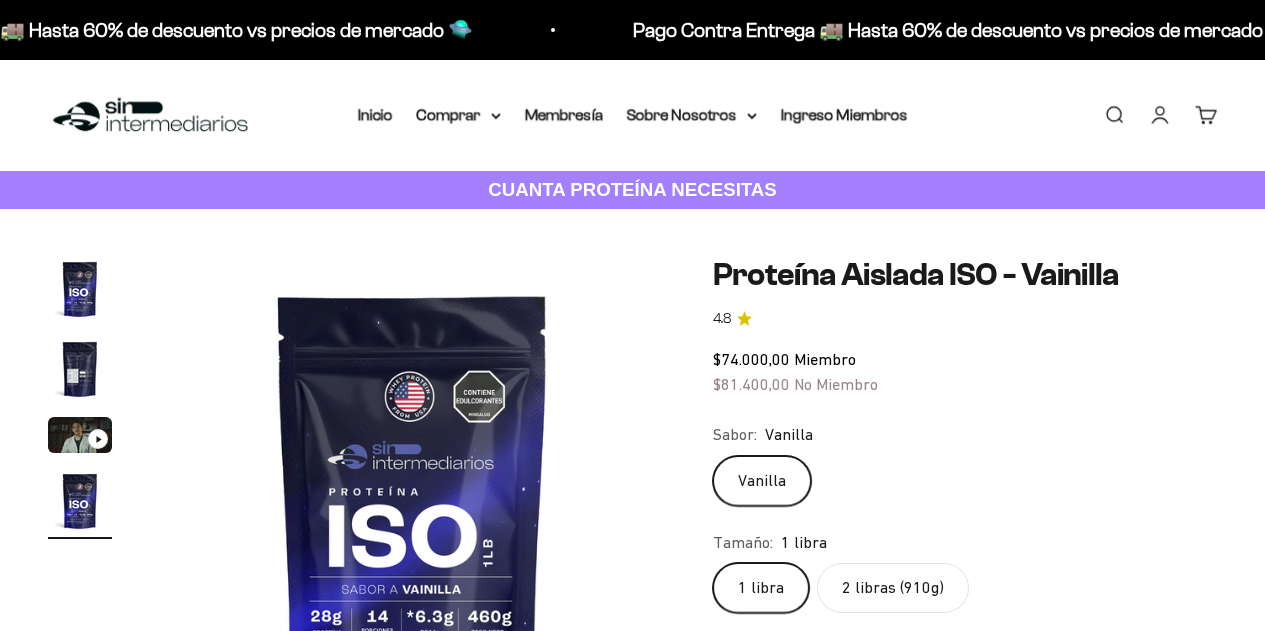 scroll, scrollTop: 0, scrollLeft: 0, axis: both 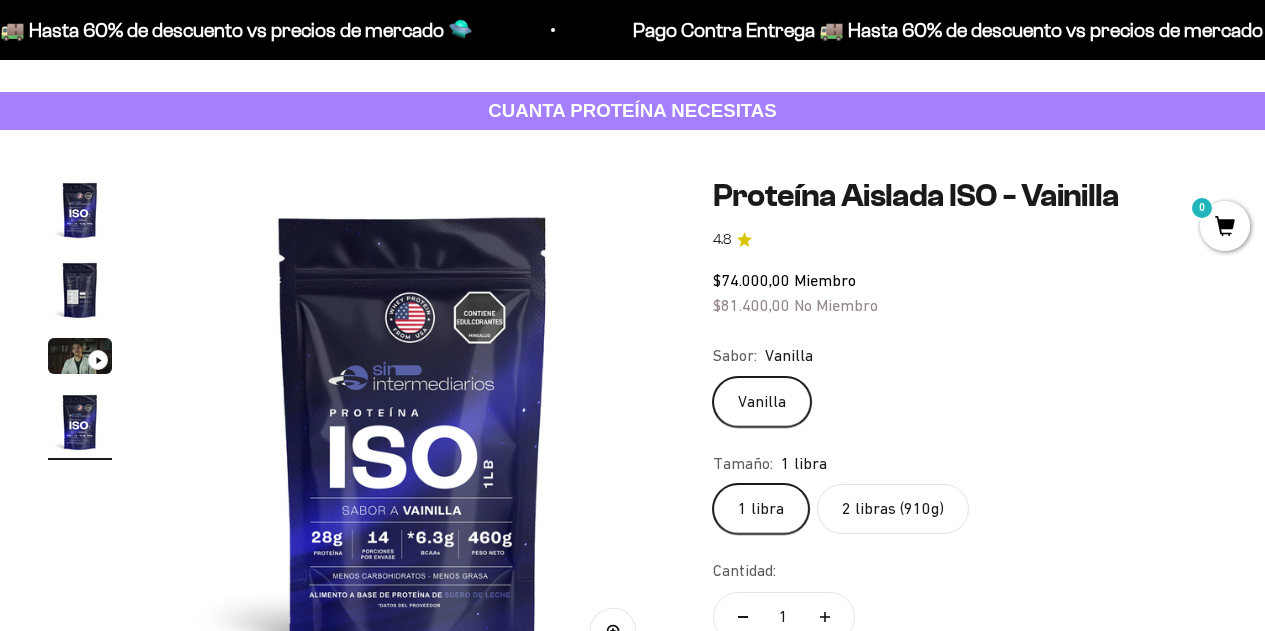 click on "2 libras (910g)" 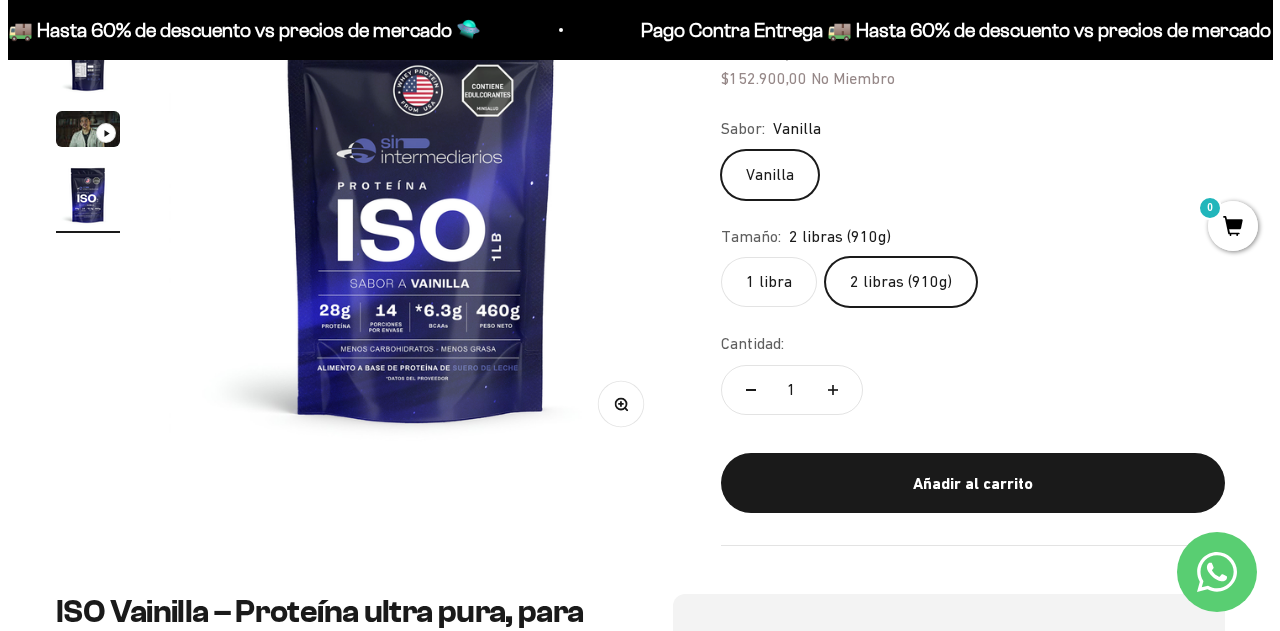 scroll, scrollTop: 308, scrollLeft: 0, axis: vertical 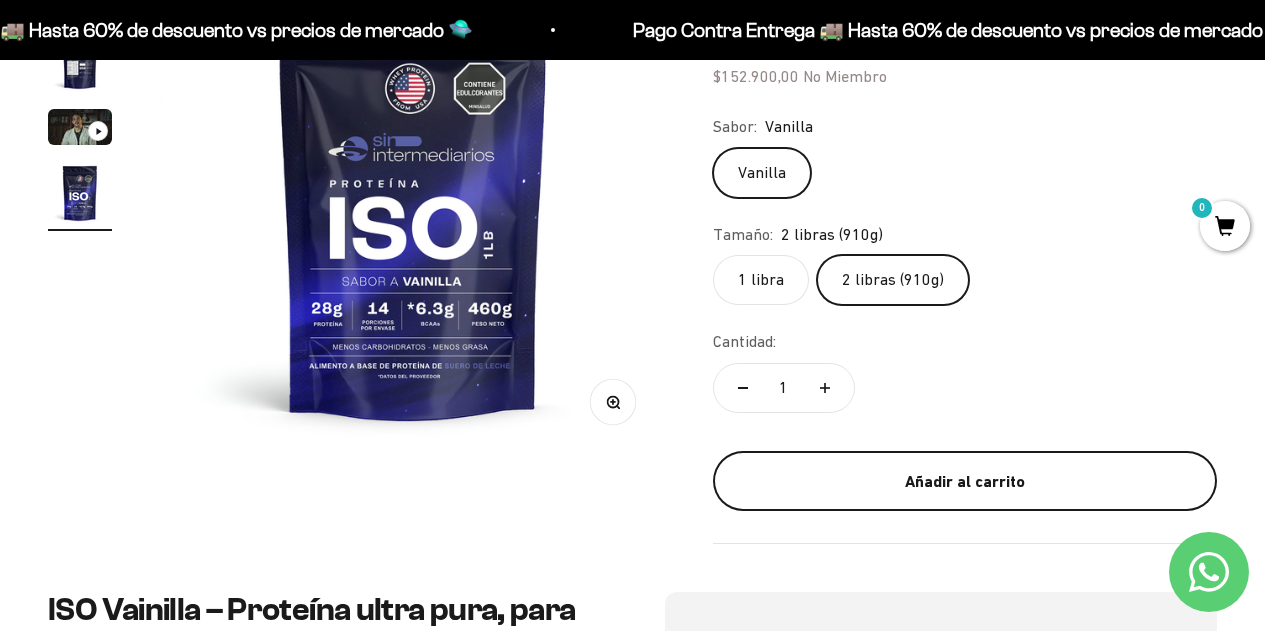 click on "Añadir al carrito" at bounding box center (965, 482) 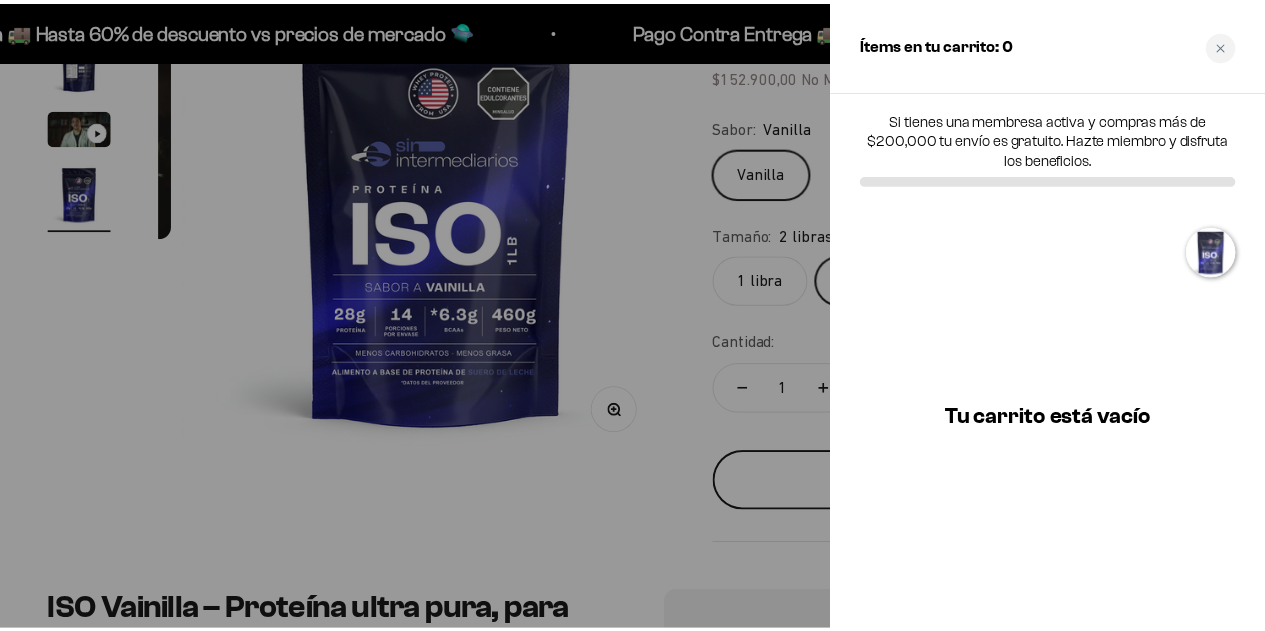 scroll, scrollTop: 0, scrollLeft: 1574, axis: horizontal 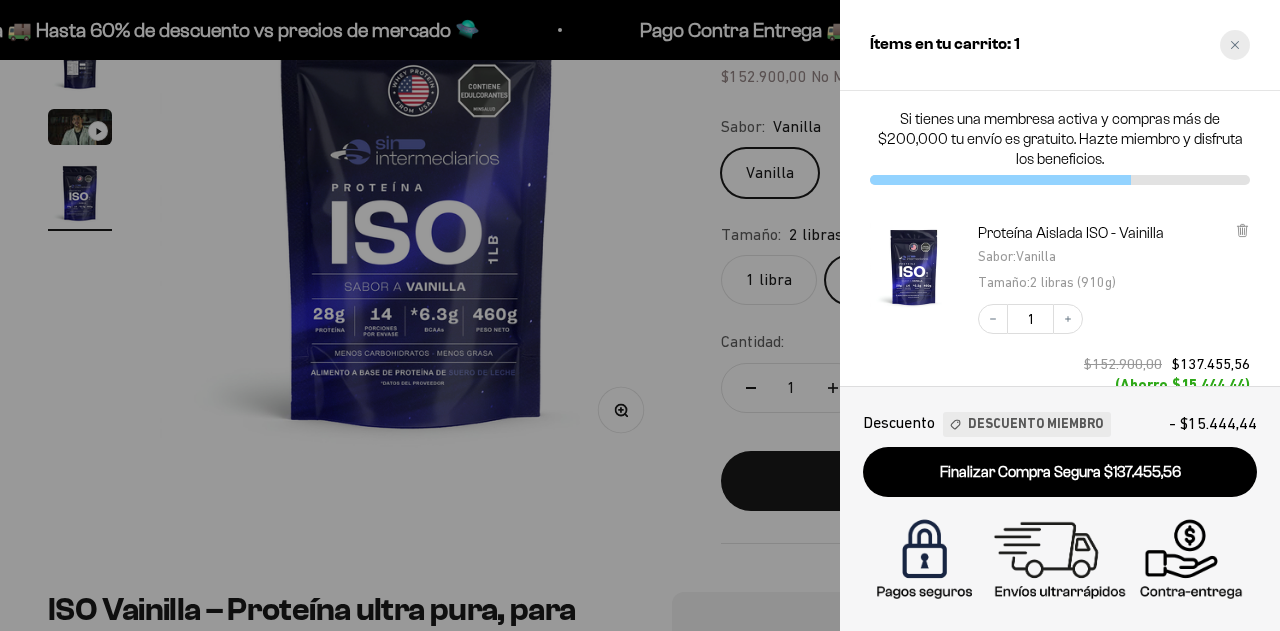 click 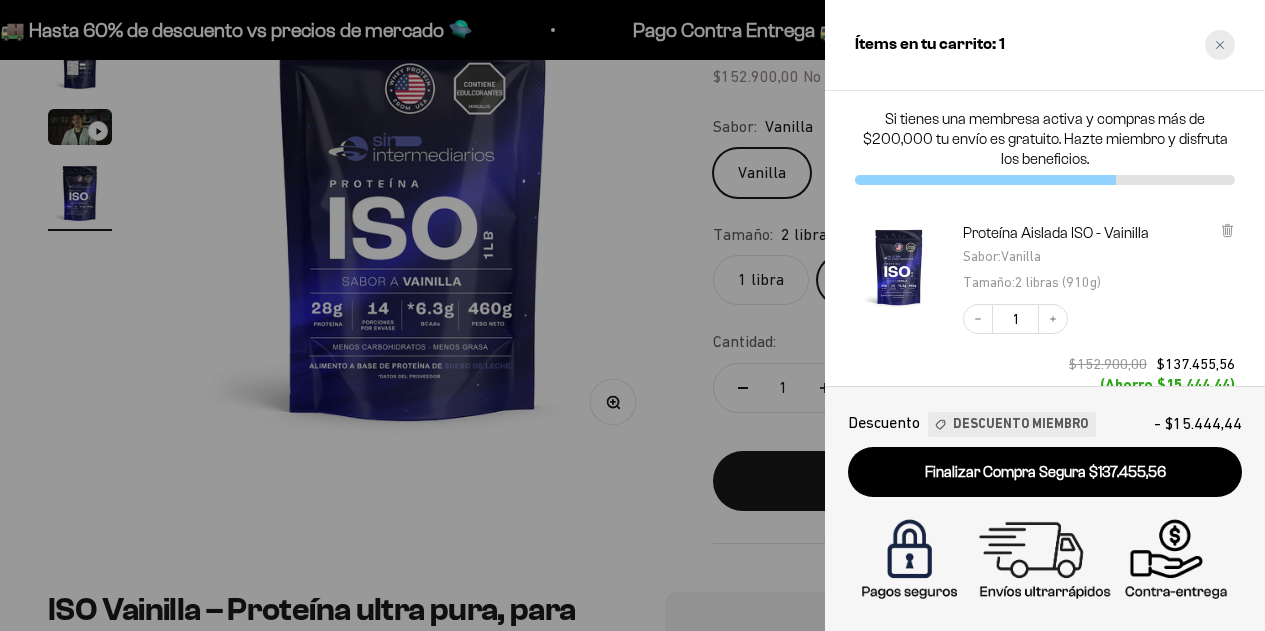 scroll, scrollTop: 0, scrollLeft: 1549, axis: horizontal 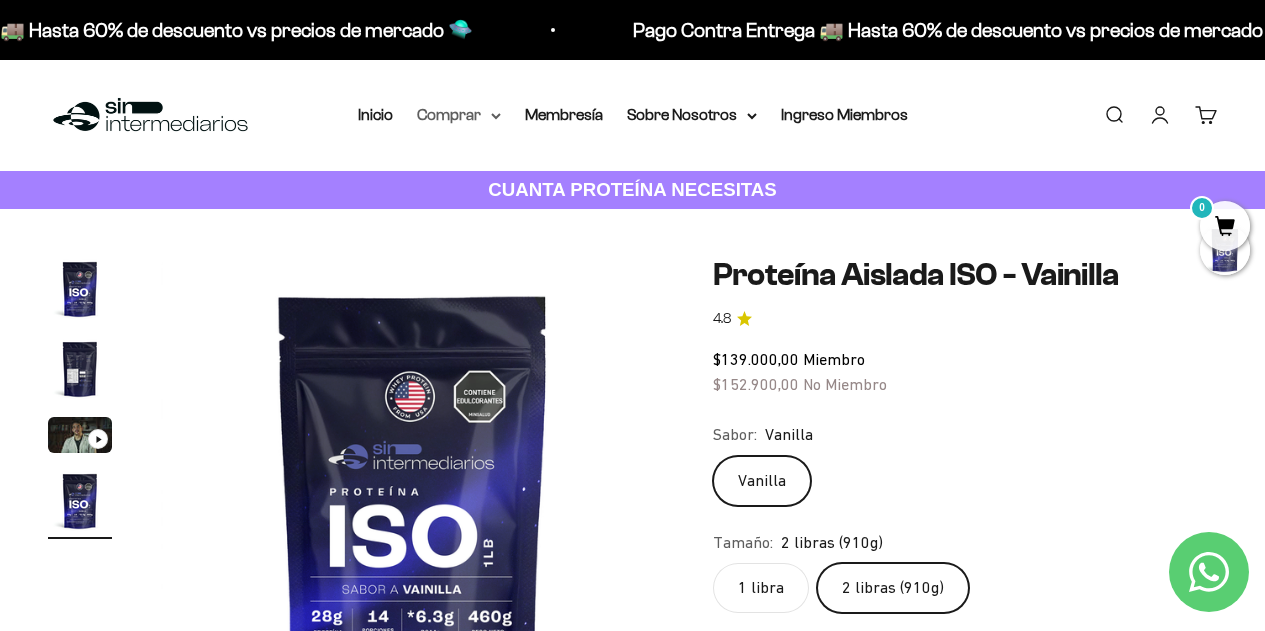 click on "Comprar" at bounding box center [459, 115] 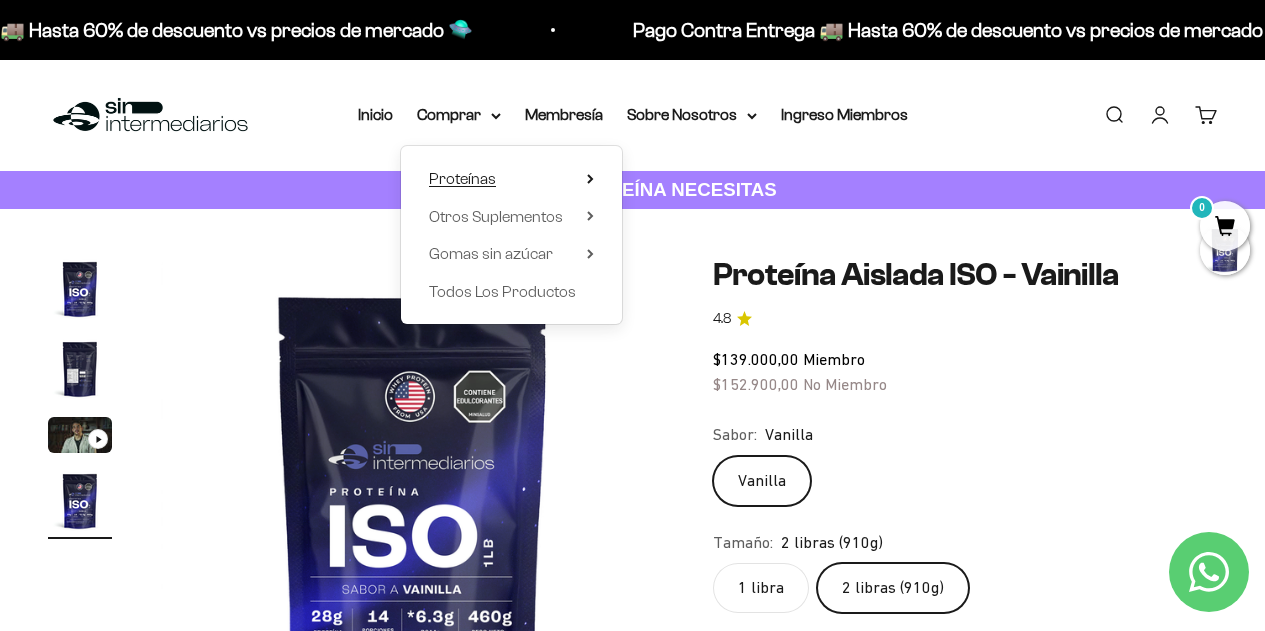 click on "Proteínas" at bounding box center (511, 179) 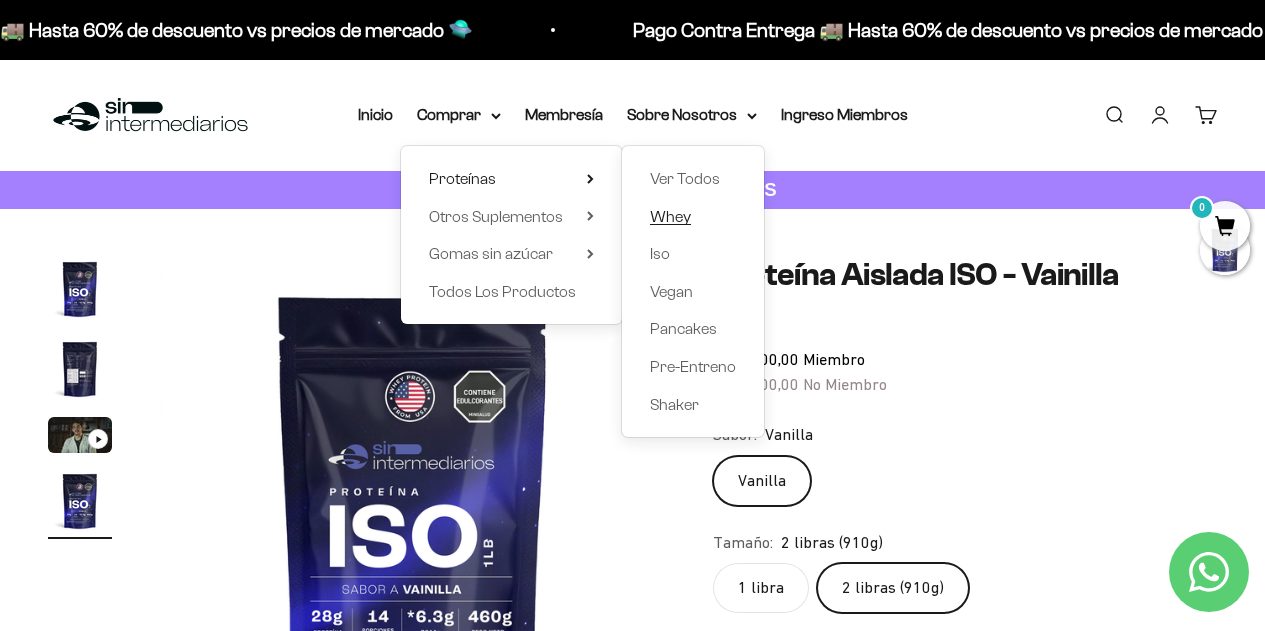 click on "Whey" at bounding box center (693, 217) 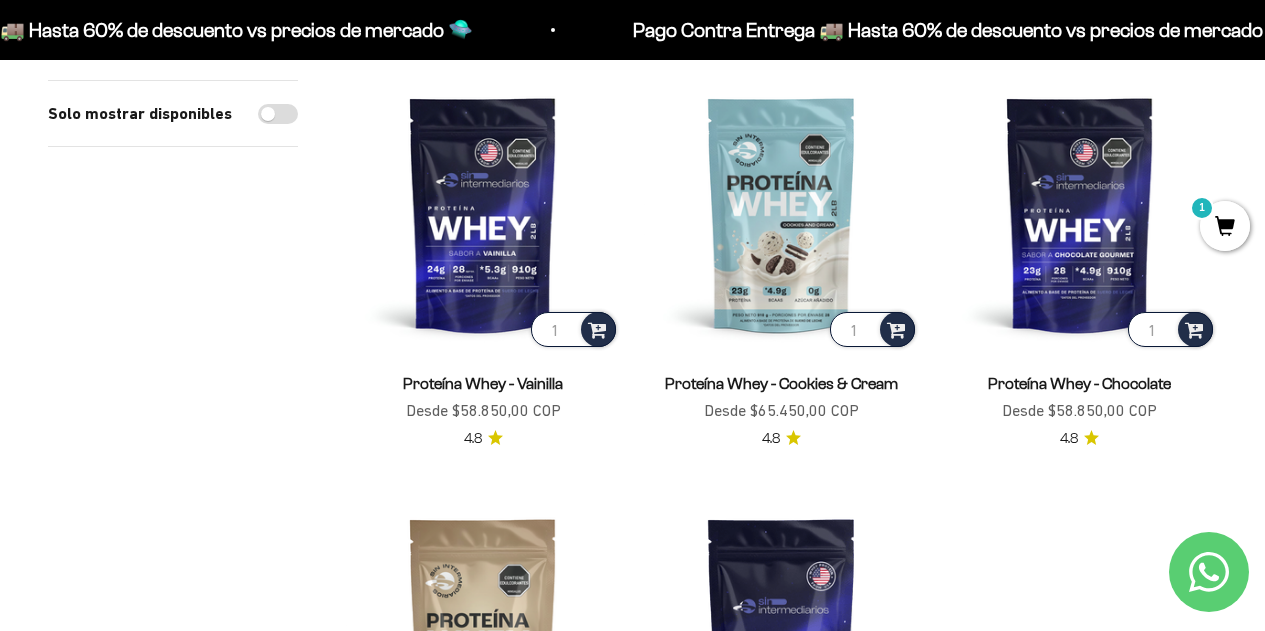 scroll, scrollTop: 238, scrollLeft: 0, axis: vertical 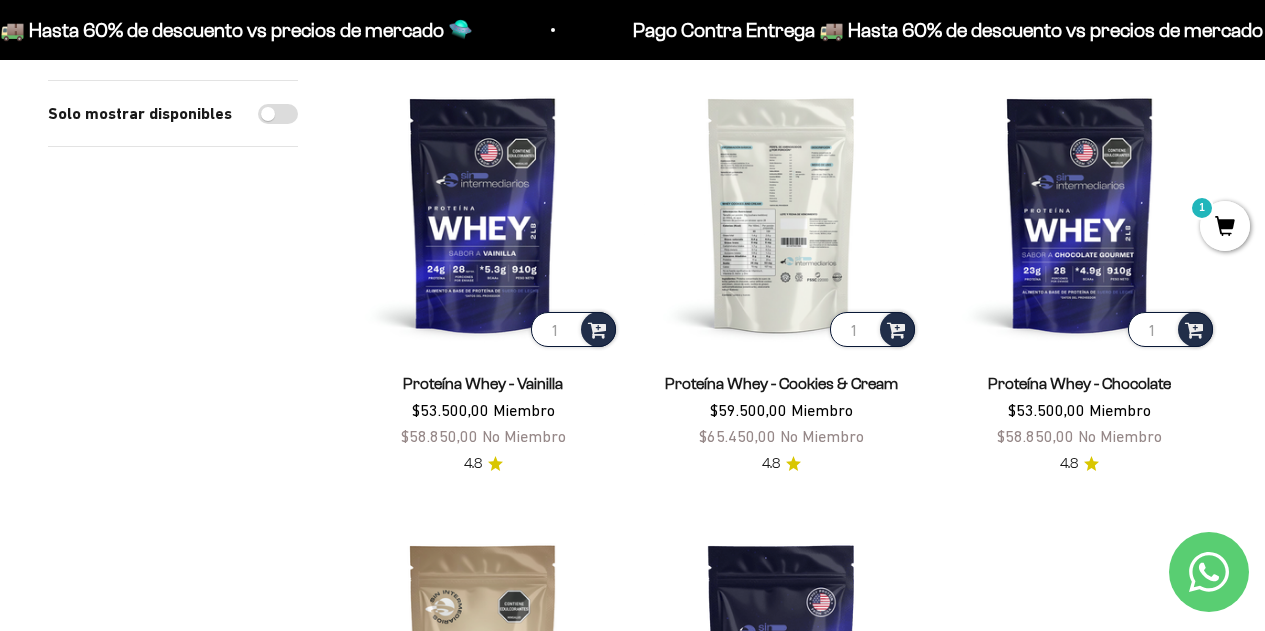 click at bounding box center [781, 214] 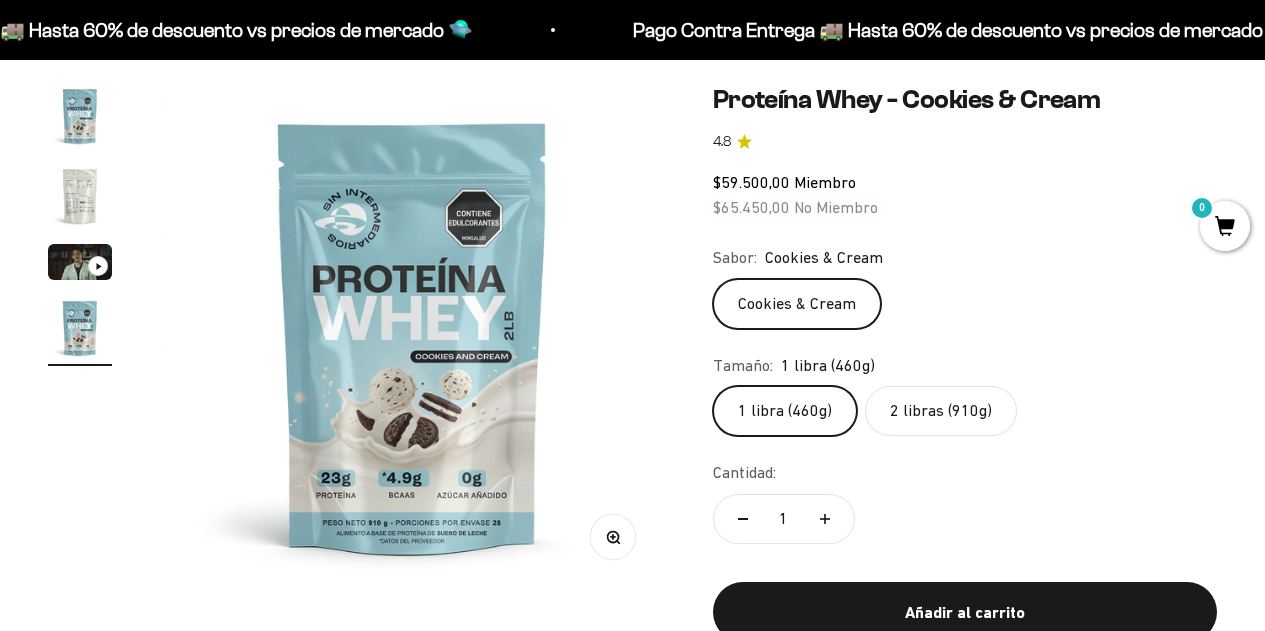 scroll, scrollTop: 187, scrollLeft: 0, axis: vertical 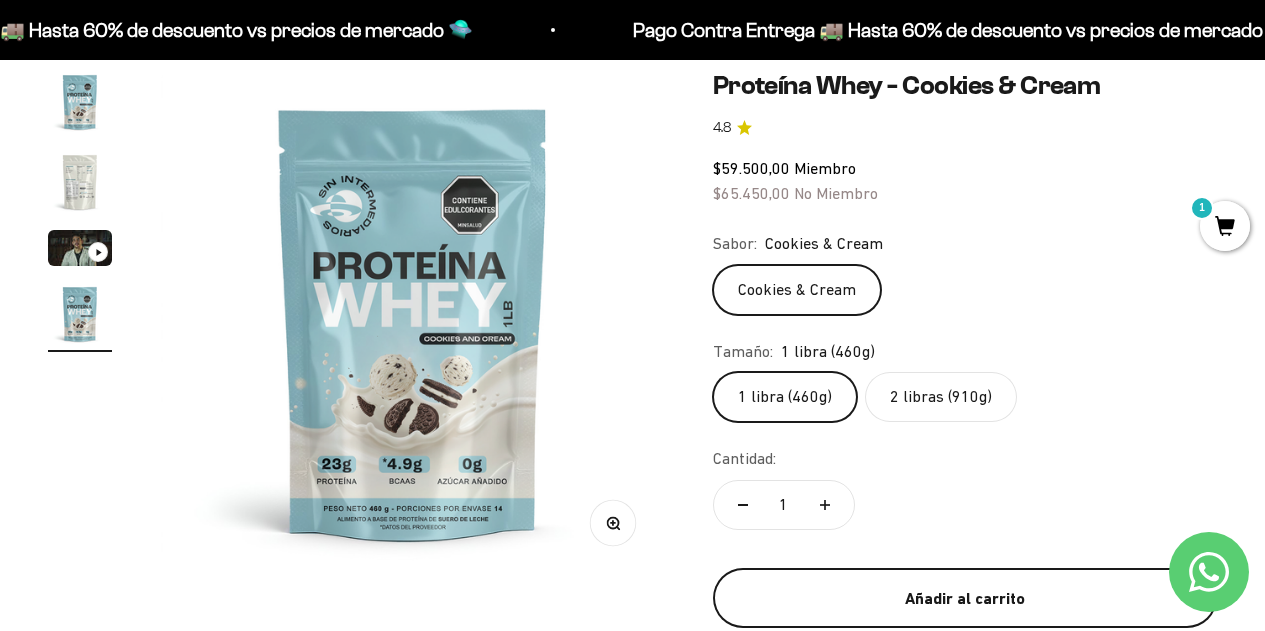 click on "Añadir al carrito" at bounding box center (965, 599) 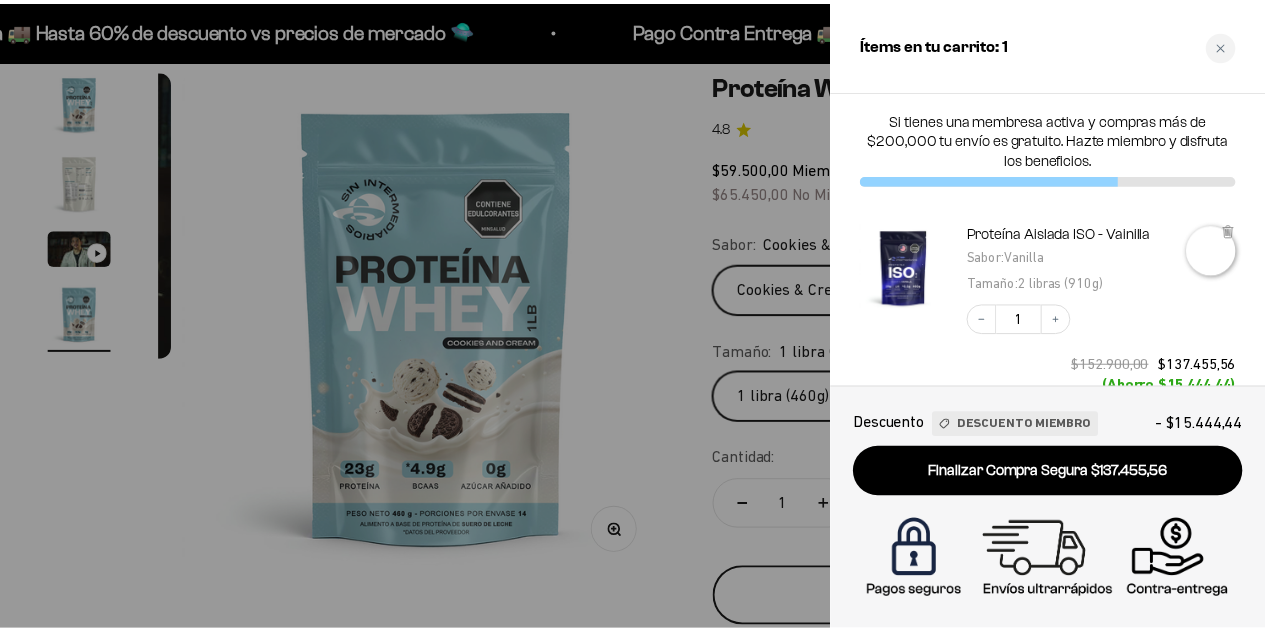 scroll, scrollTop: 0, scrollLeft: 1574, axis: horizontal 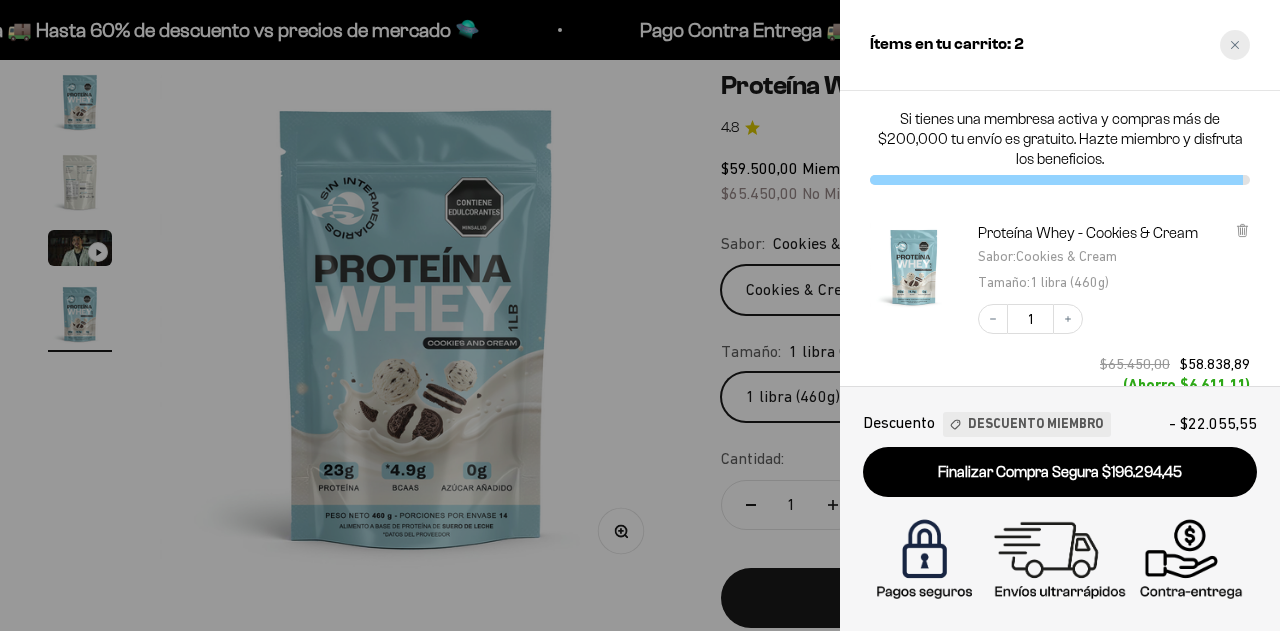 click 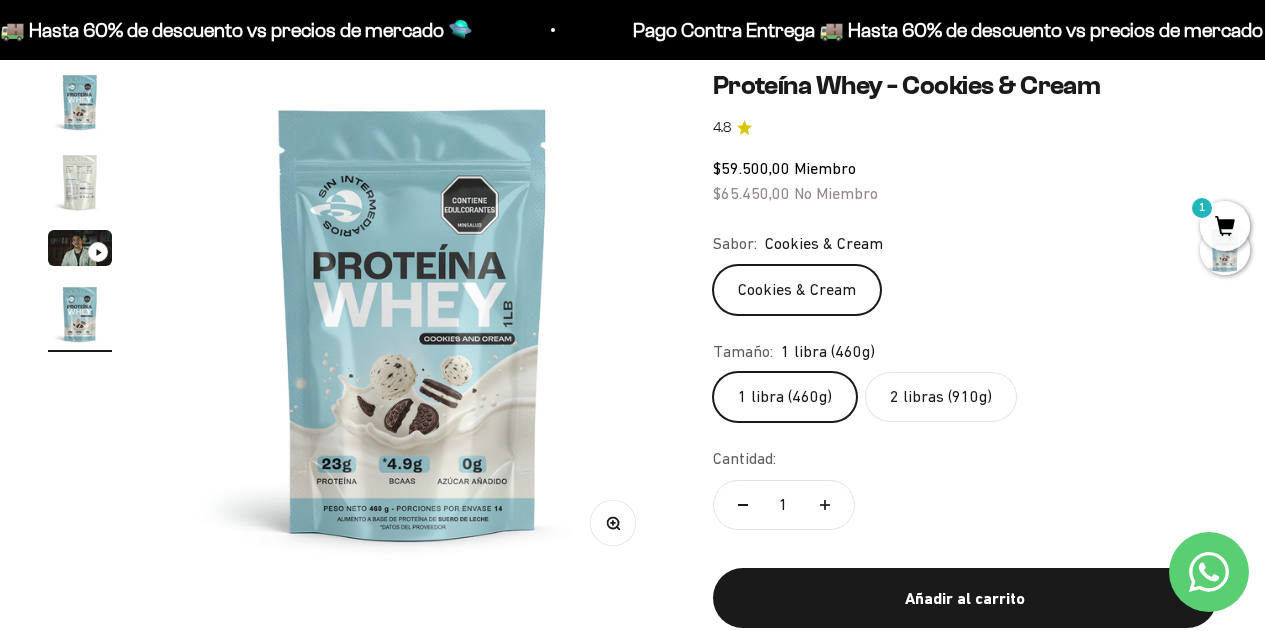 scroll, scrollTop: 0, scrollLeft: 1549, axis: horizontal 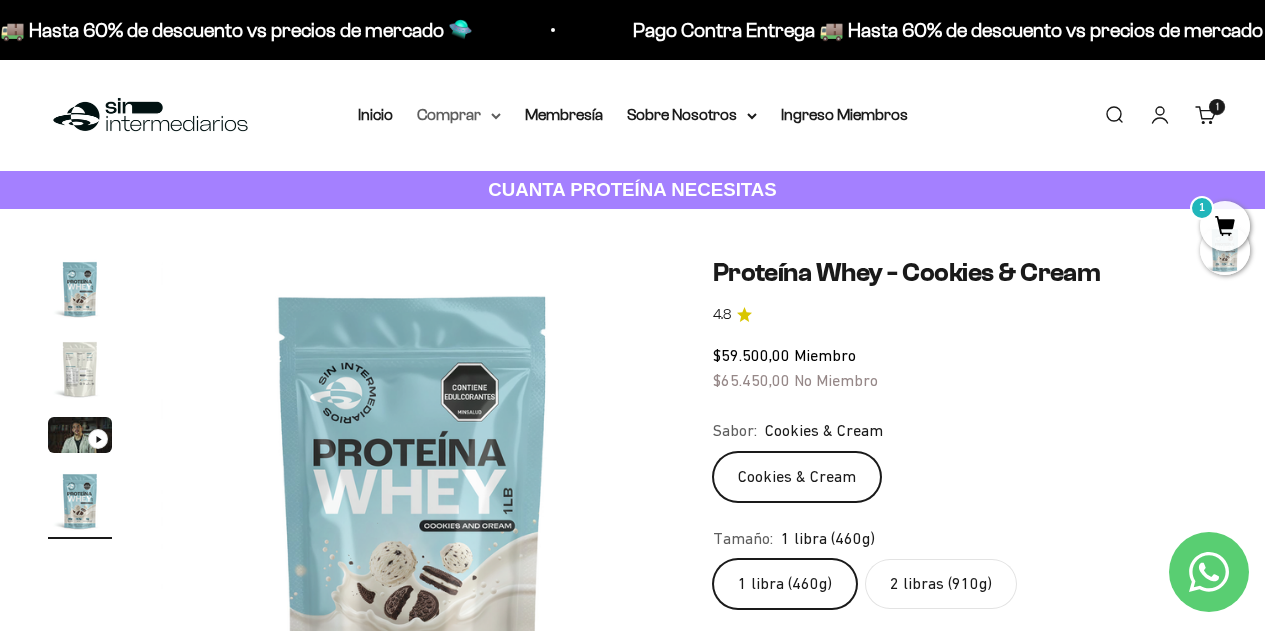 click on "Comprar" at bounding box center [459, 115] 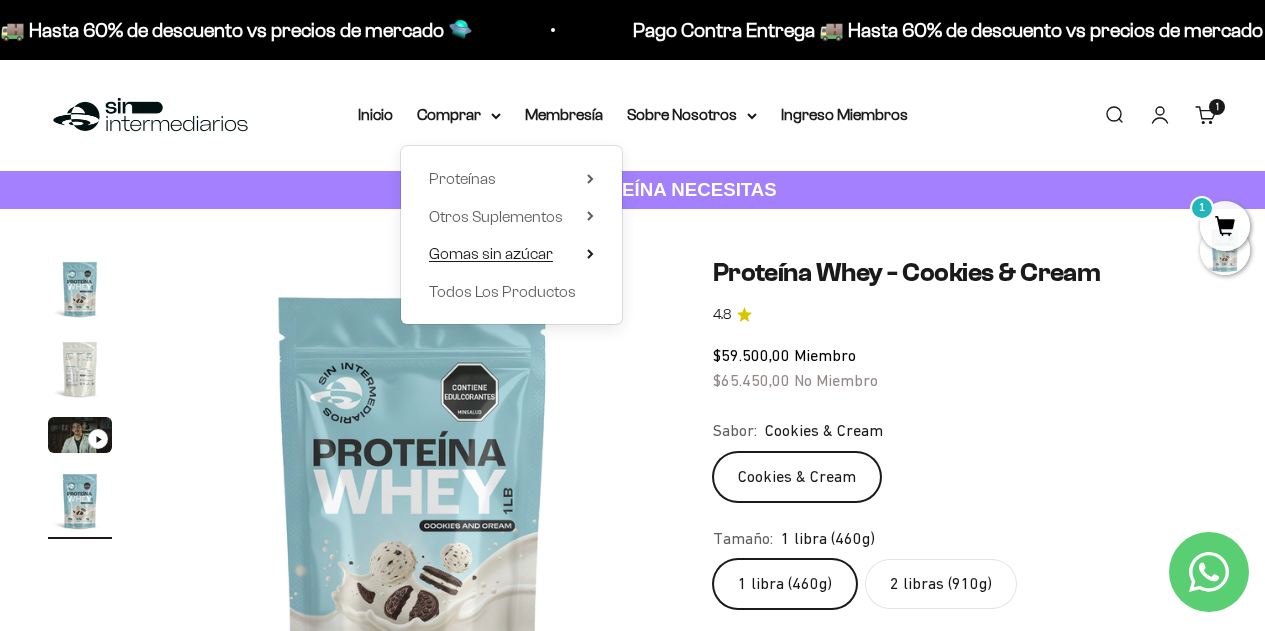 click on "Gomas sin azúcar" at bounding box center (511, 254) 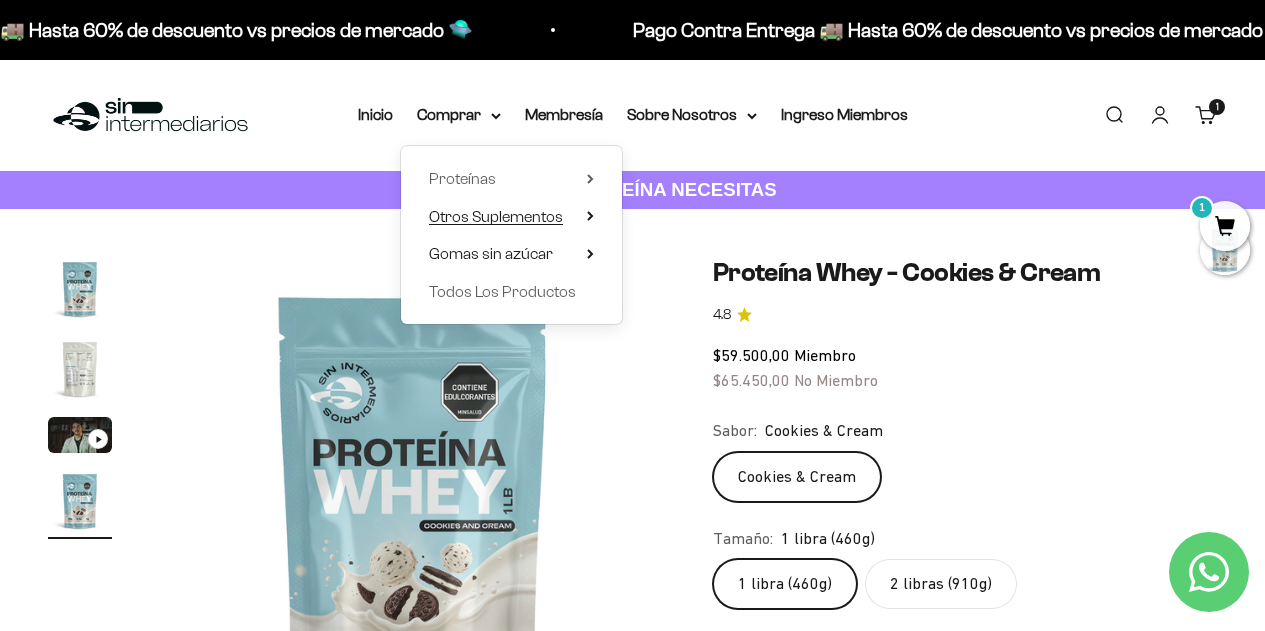 click on "Otros Suplementos" at bounding box center [511, 217] 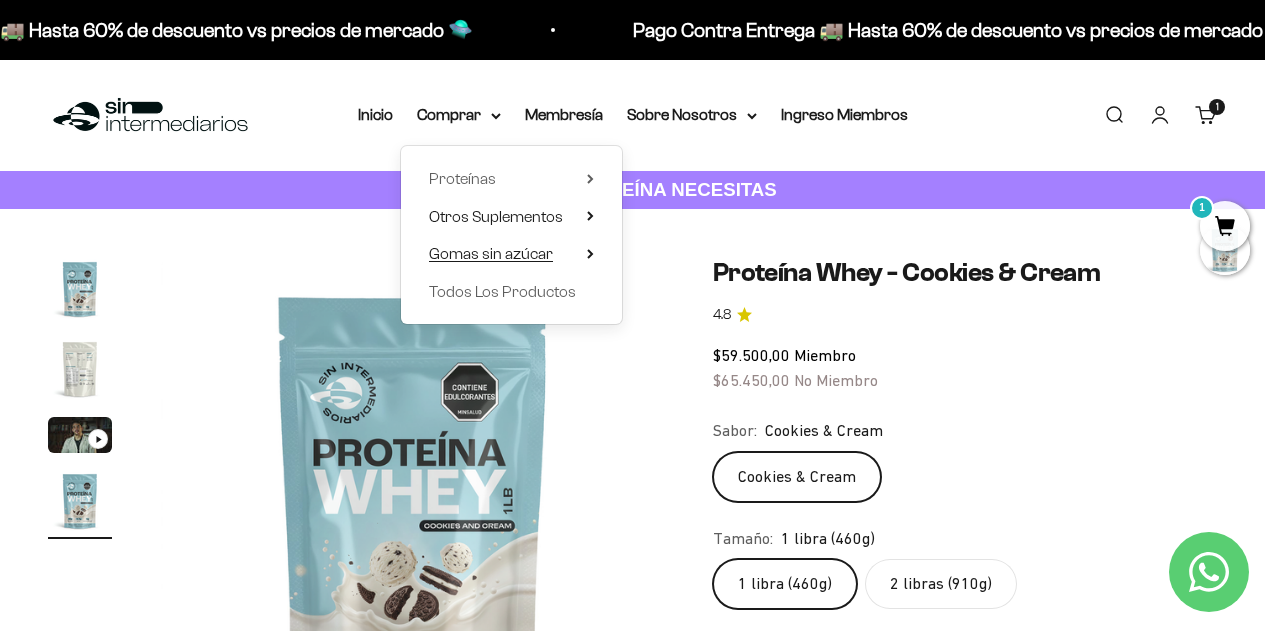 click on "Gomas sin azúcar" at bounding box center (511, 254) 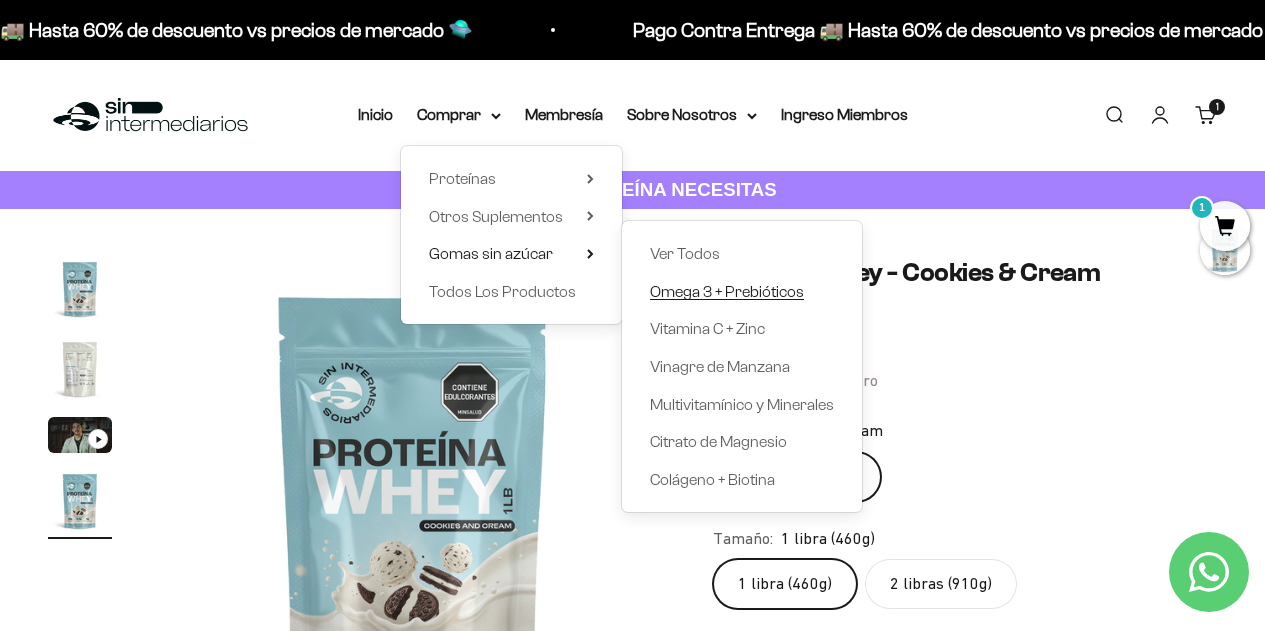 click on "Omega 3 + Prebióticos" at bounding box center [727, 291] 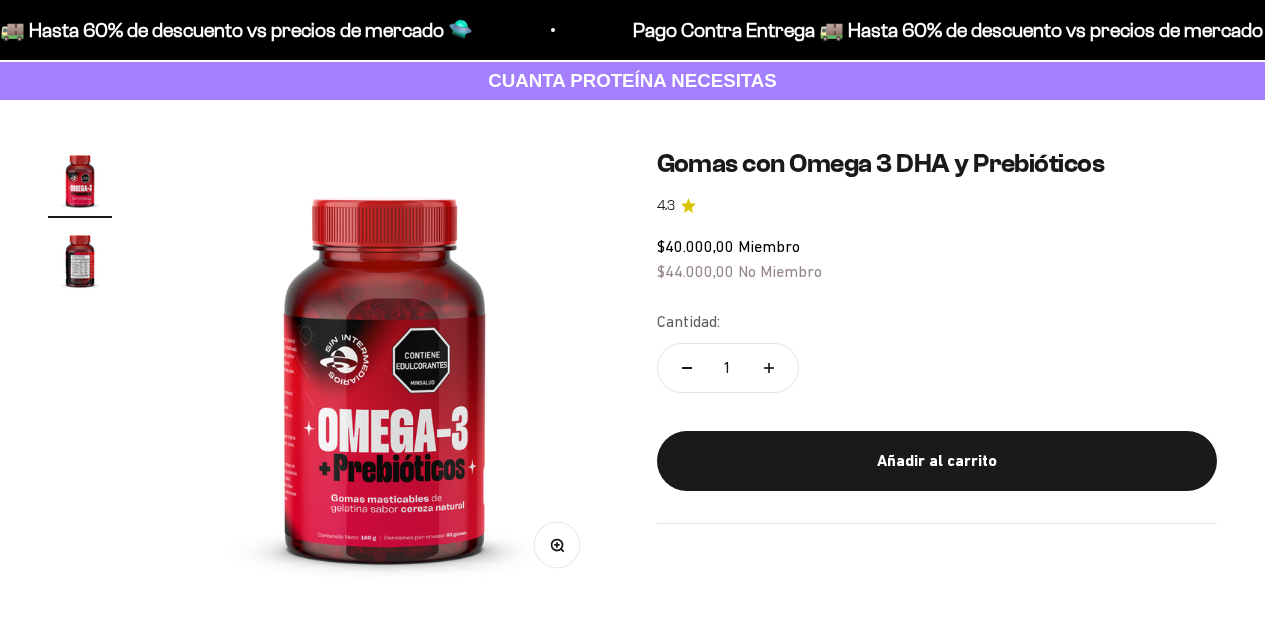 scroll, scrollTop: 164, scrollLeft: 0, axis: vertical 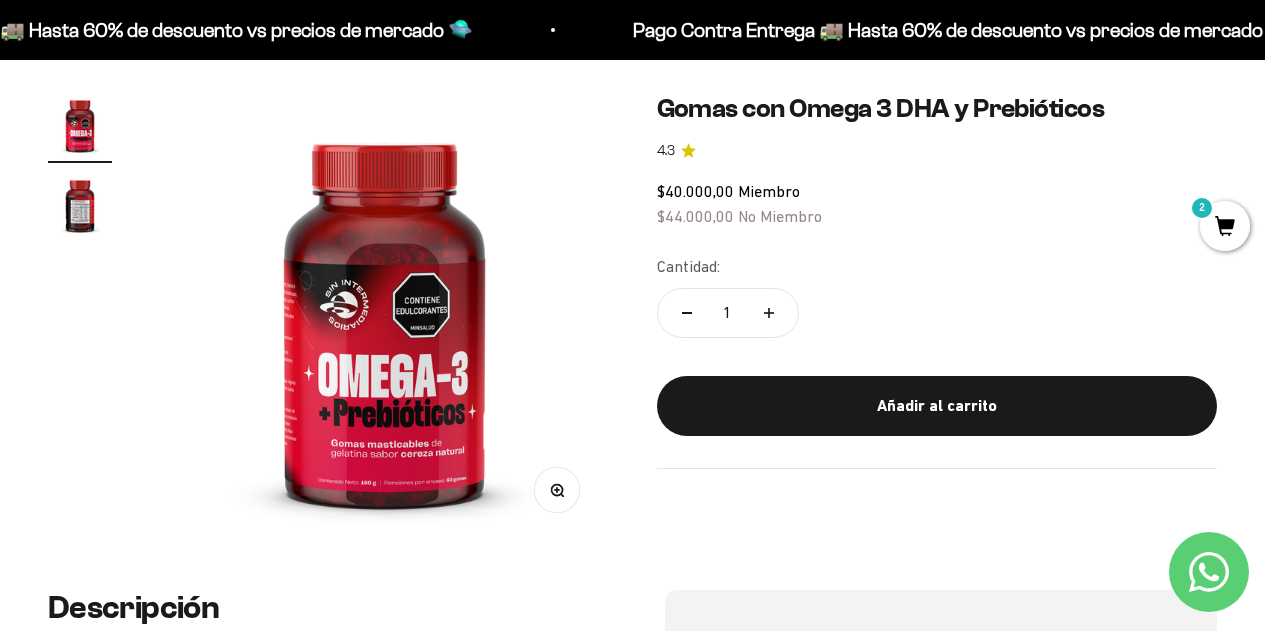 click 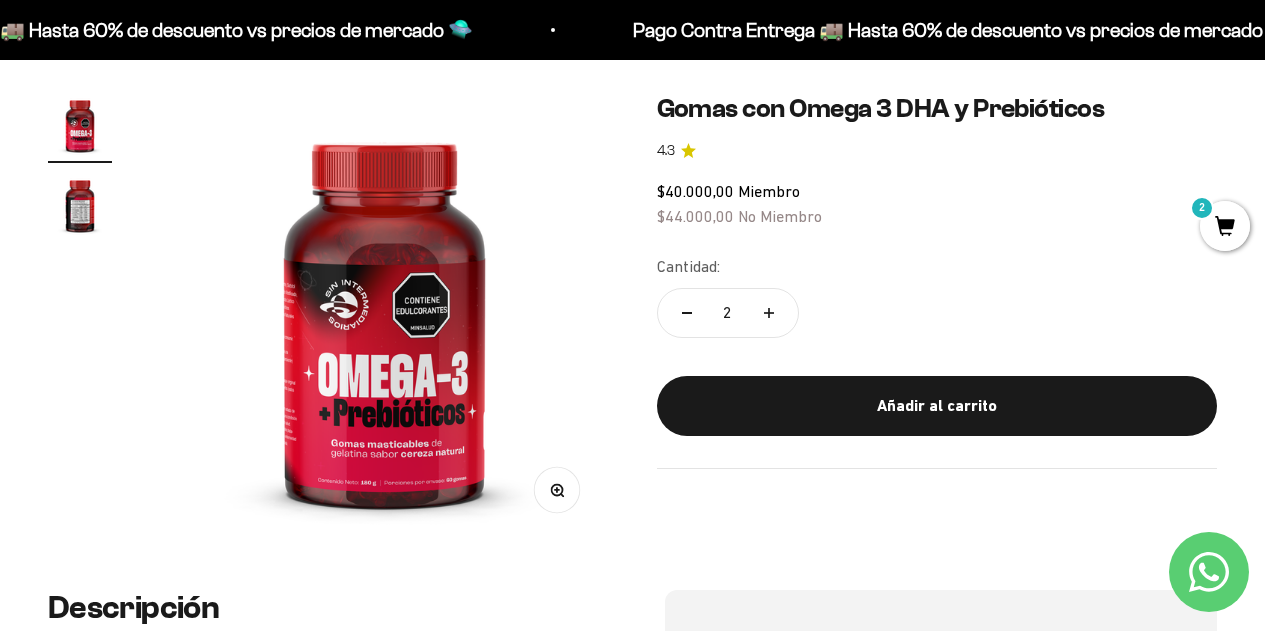 click 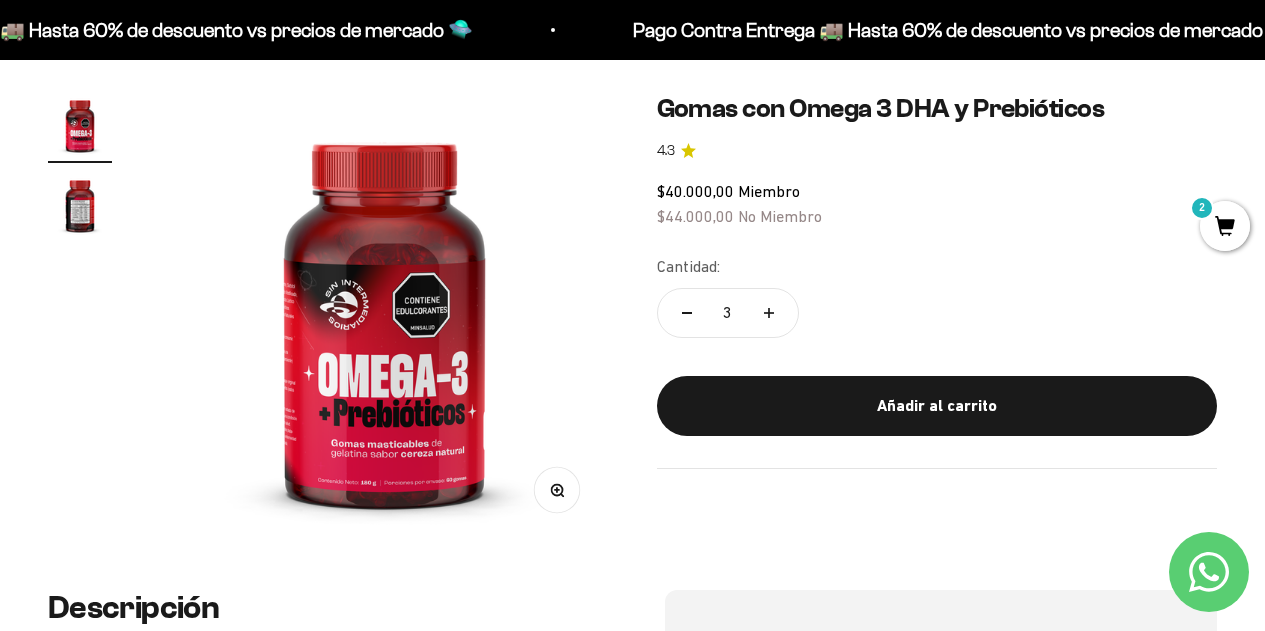 click 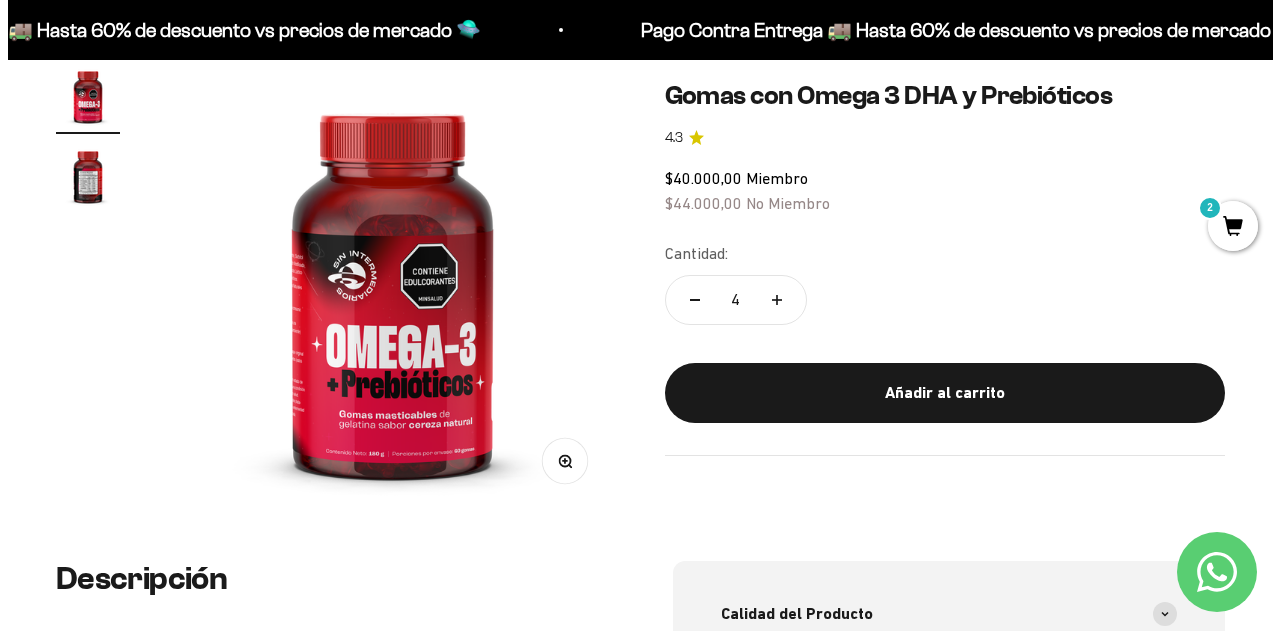 scroll, scrollTop: 193, scrollLeft: 0, axis: vertical 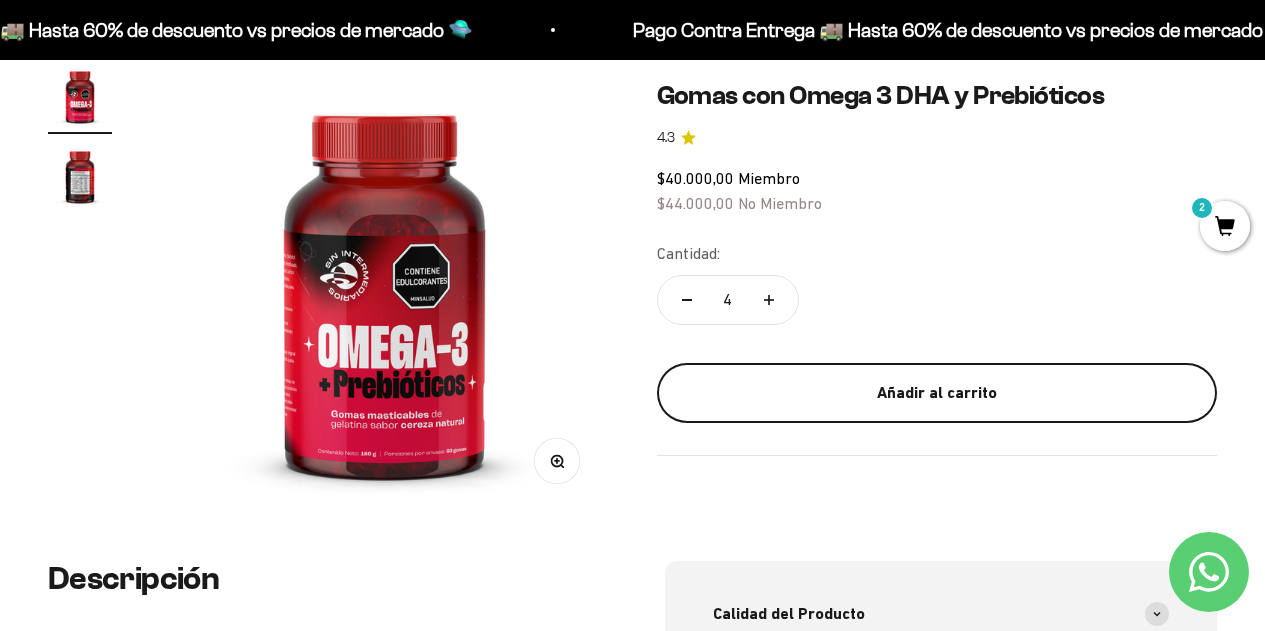 click on "Añadir al carrito" at bounding box center [937, 393] 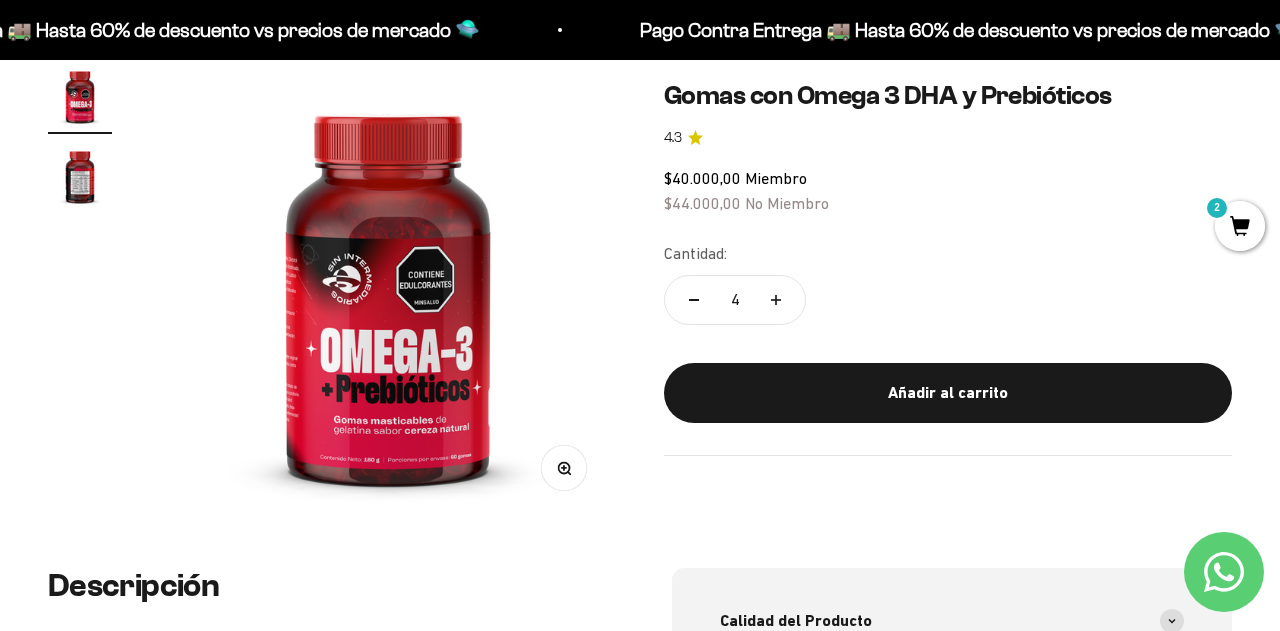 click on "Descuento Descuento Miembro - $22.055,55 Finalizar Compra Segura $196.294,45" at bounding box center (1500, 508) 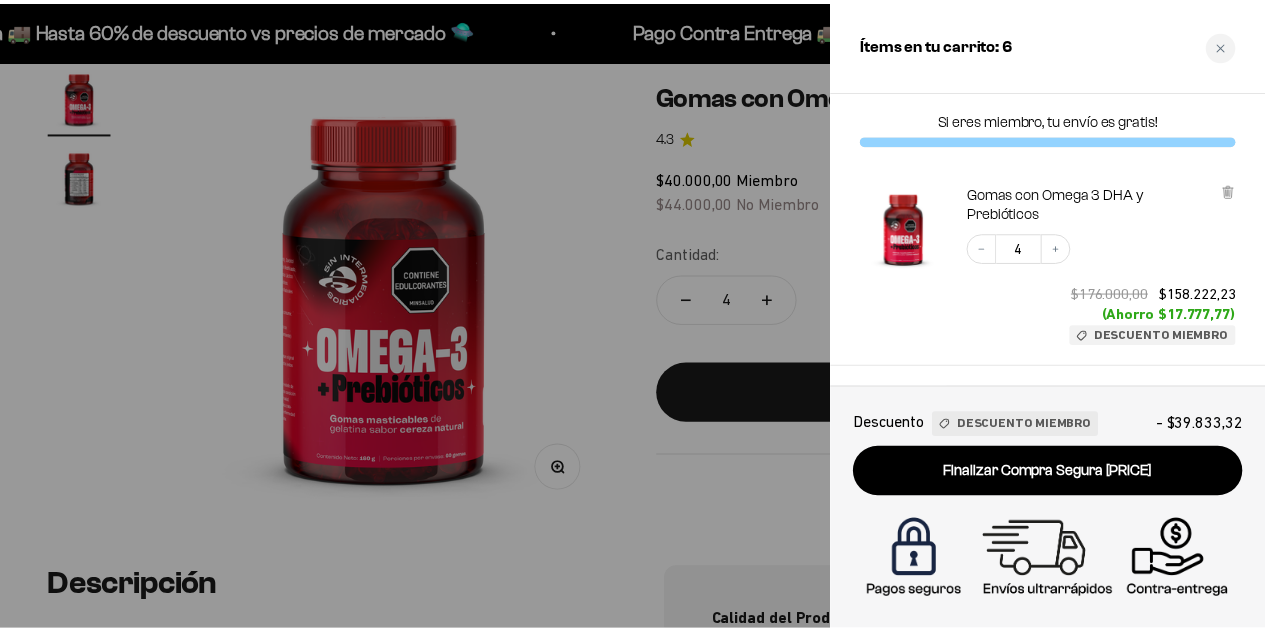 scroll, scrollTop: 0, scrollLeft: 0, axis: both 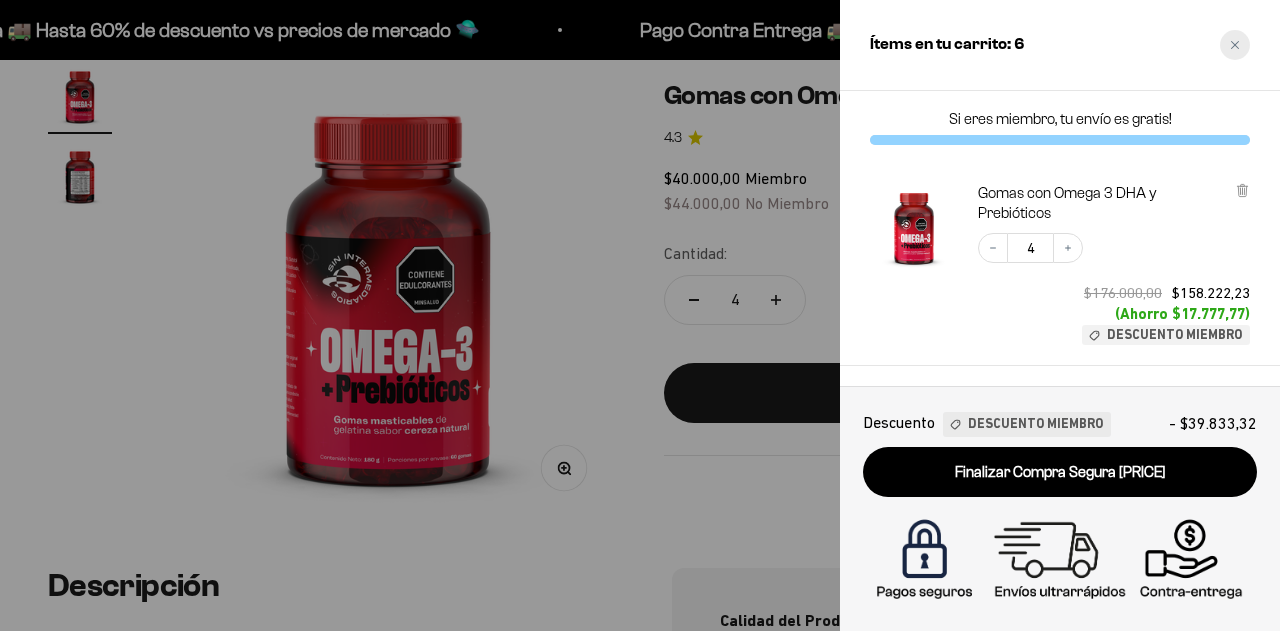 click 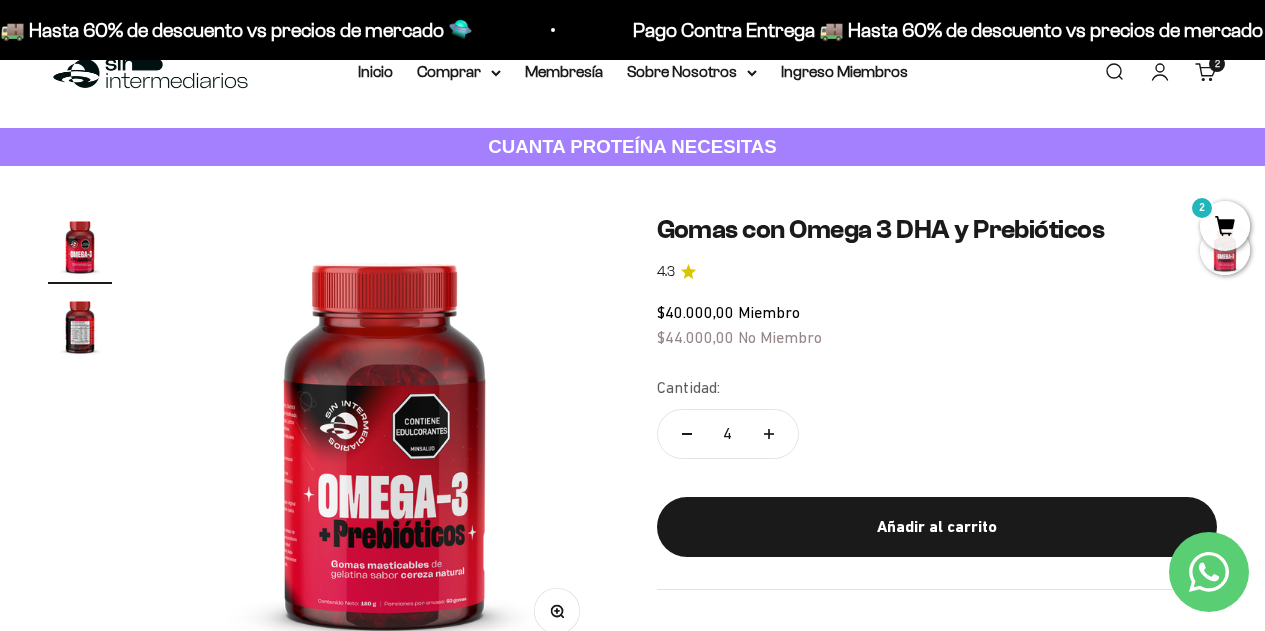scroll, scrollTop: 0, scrollLeft: 0, axis: both 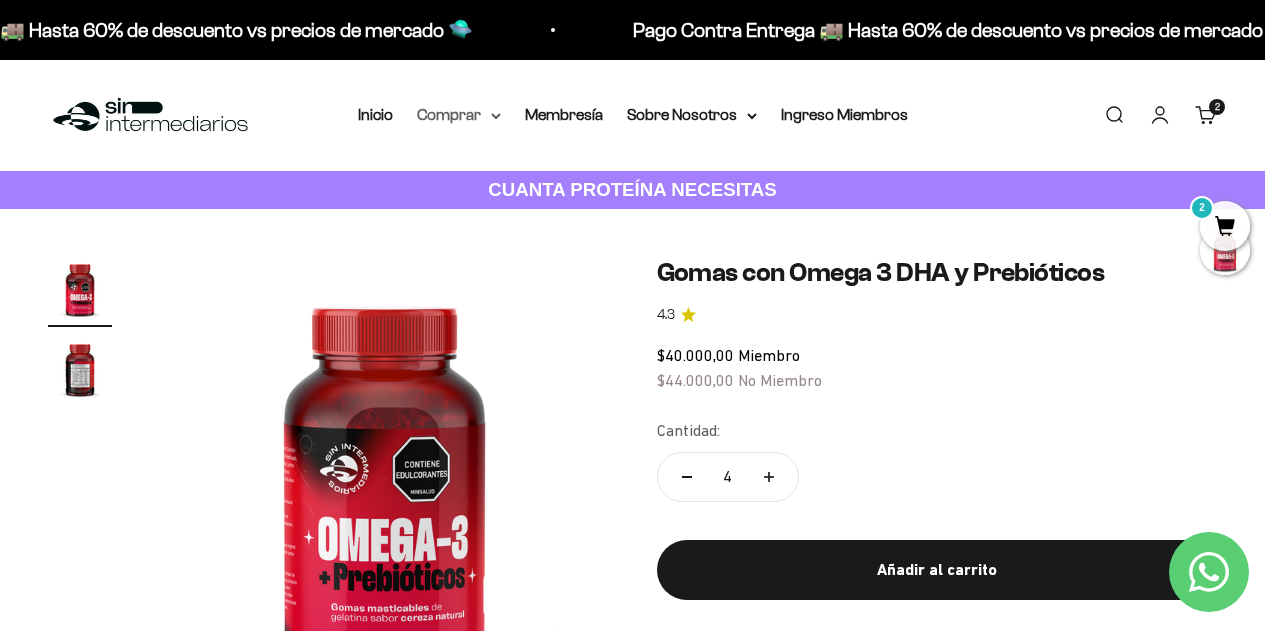 click on "Comprar" at bounding box center (459, 115) 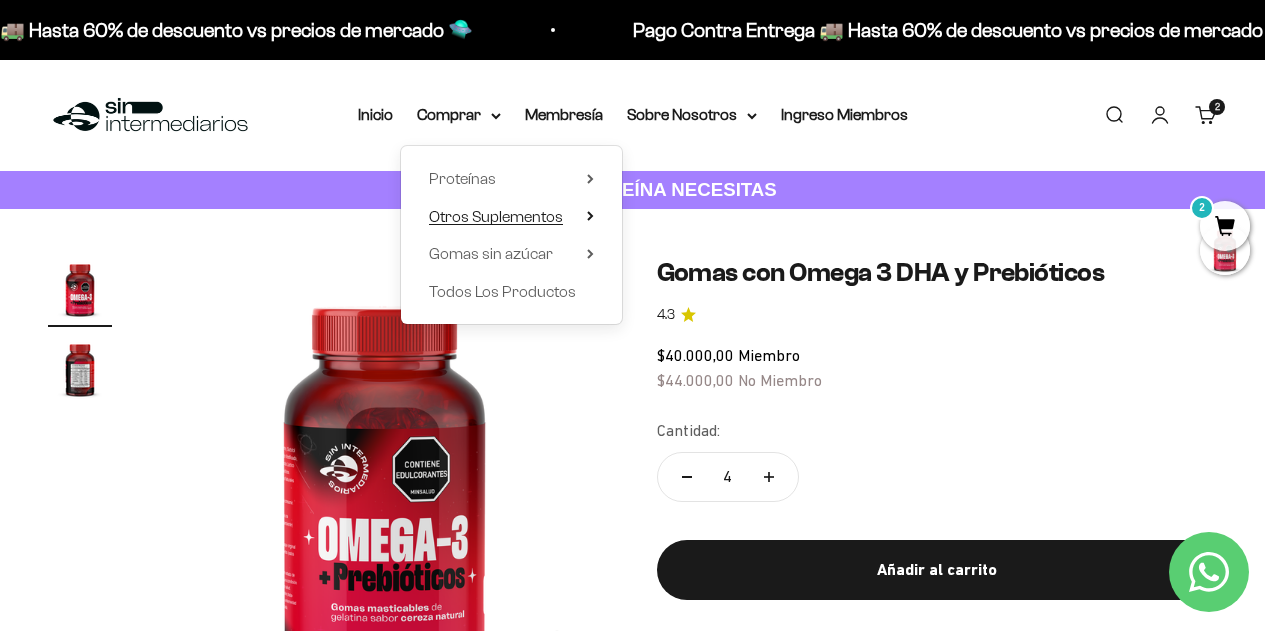 click on "Otros Suplementos" at bounding box center [511, 217] 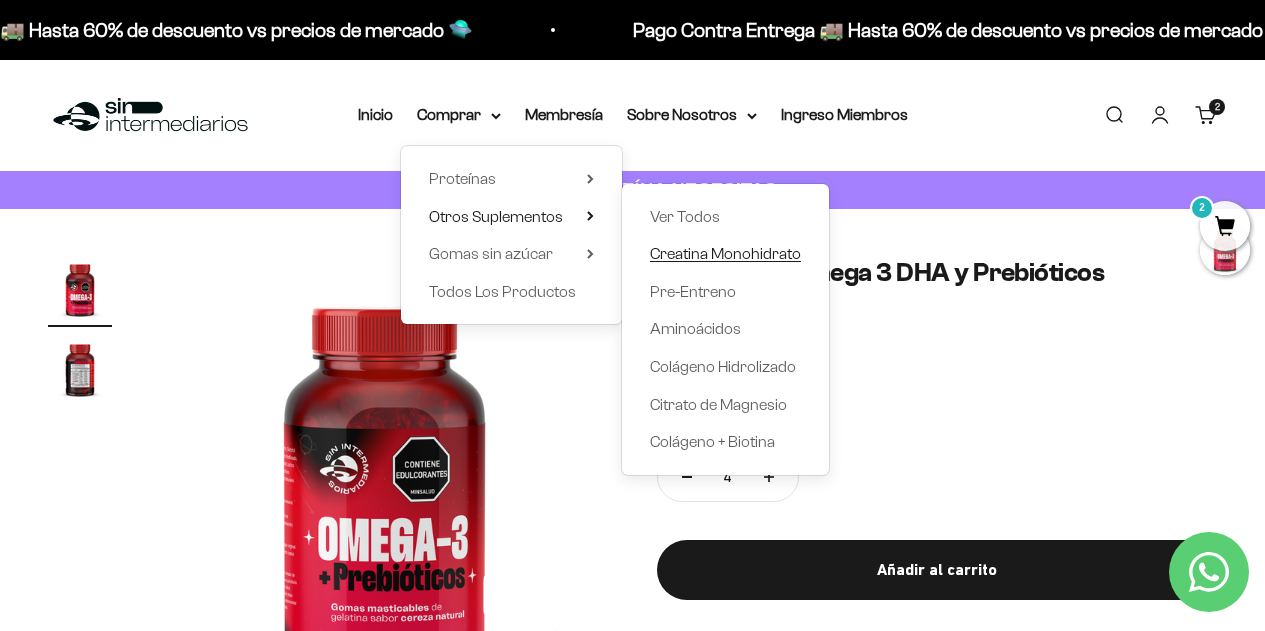 click on "Creatina Monohidrato" at bounding box center [725, 253] 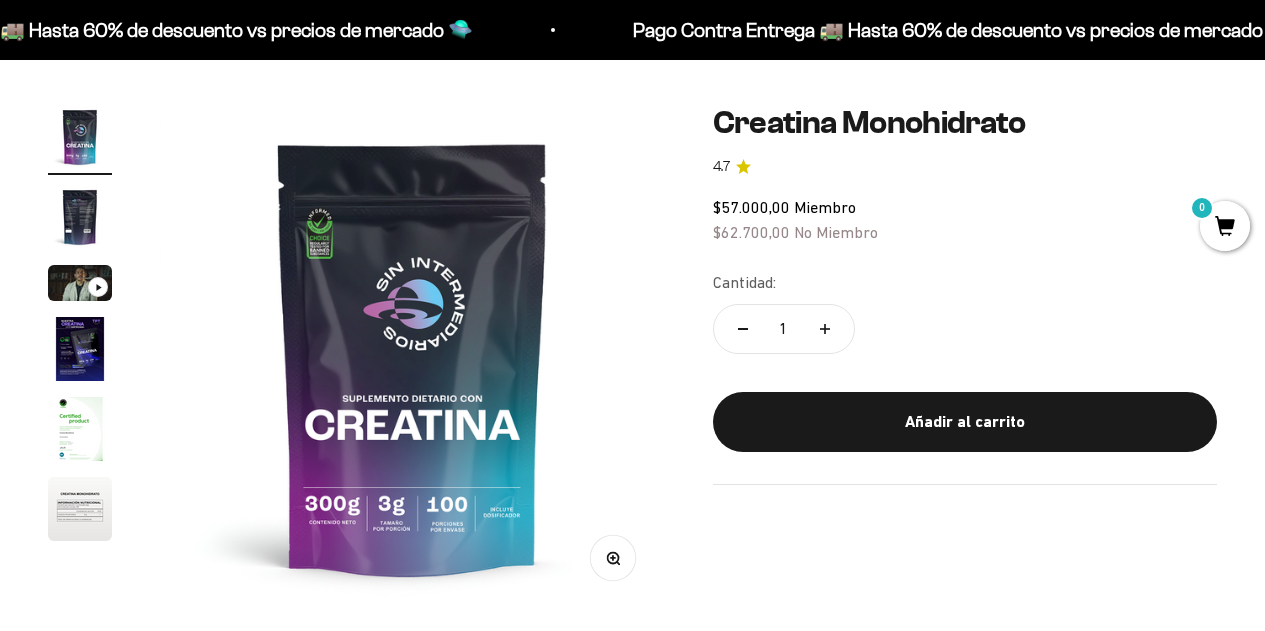 scroll, scrollTop: 152, scrollLeft: 0, axis: vertical 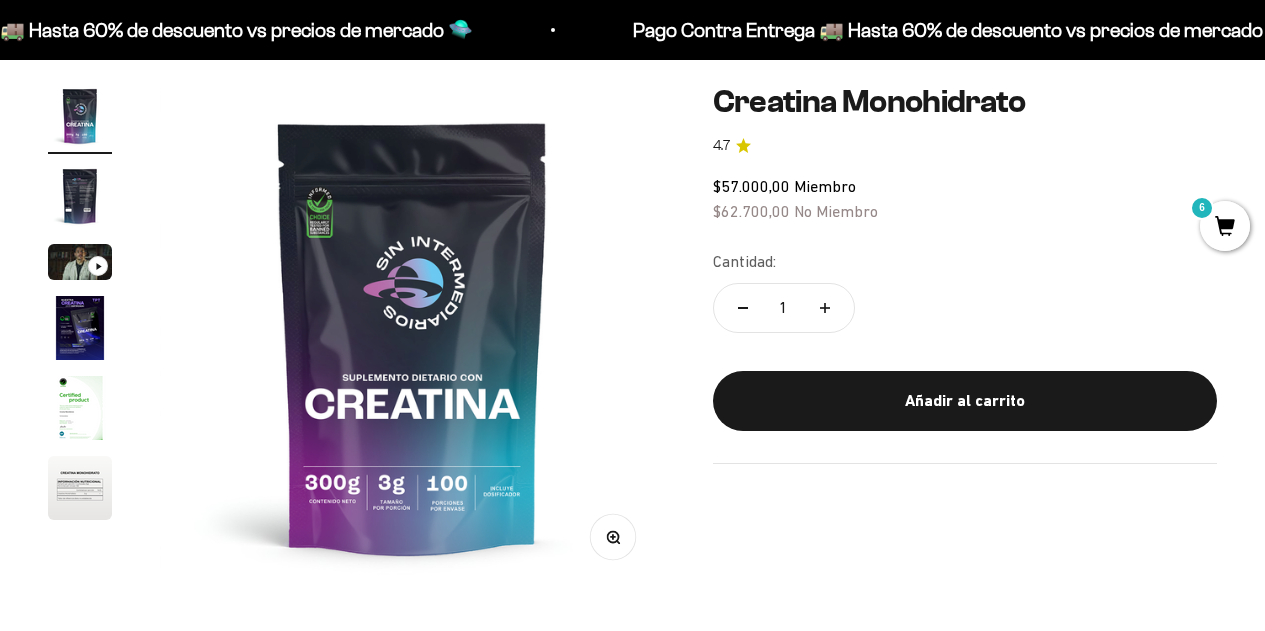 click 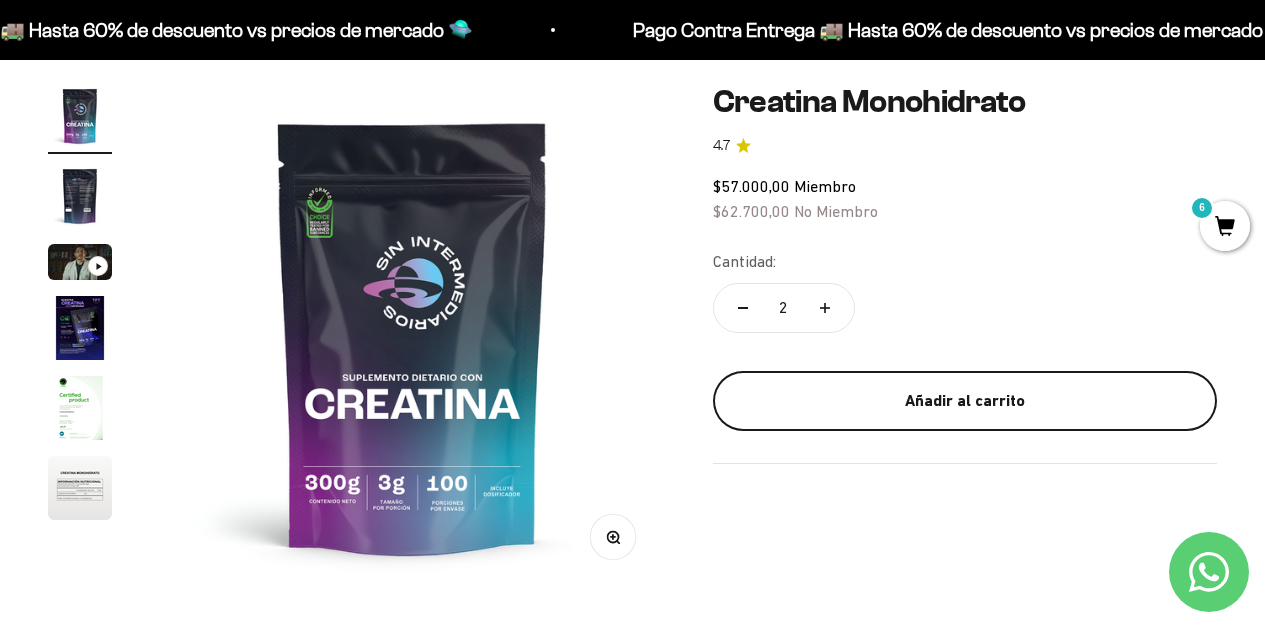 click on "Añadir al carrito" at bounding box center (965, 401) 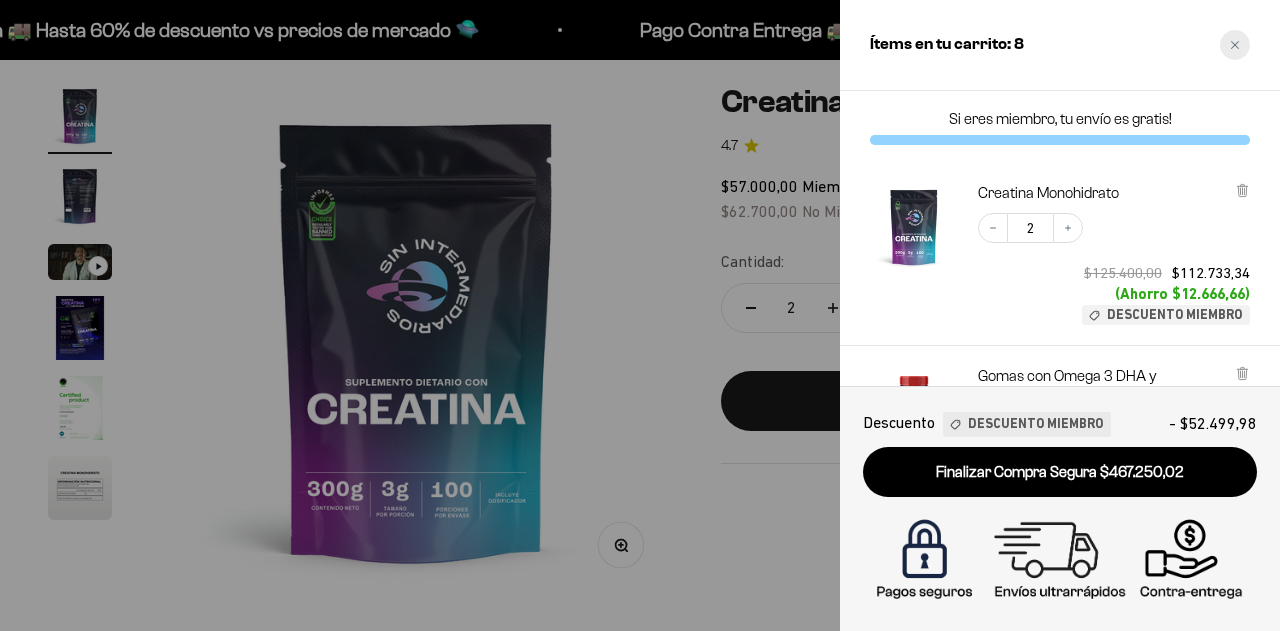 click 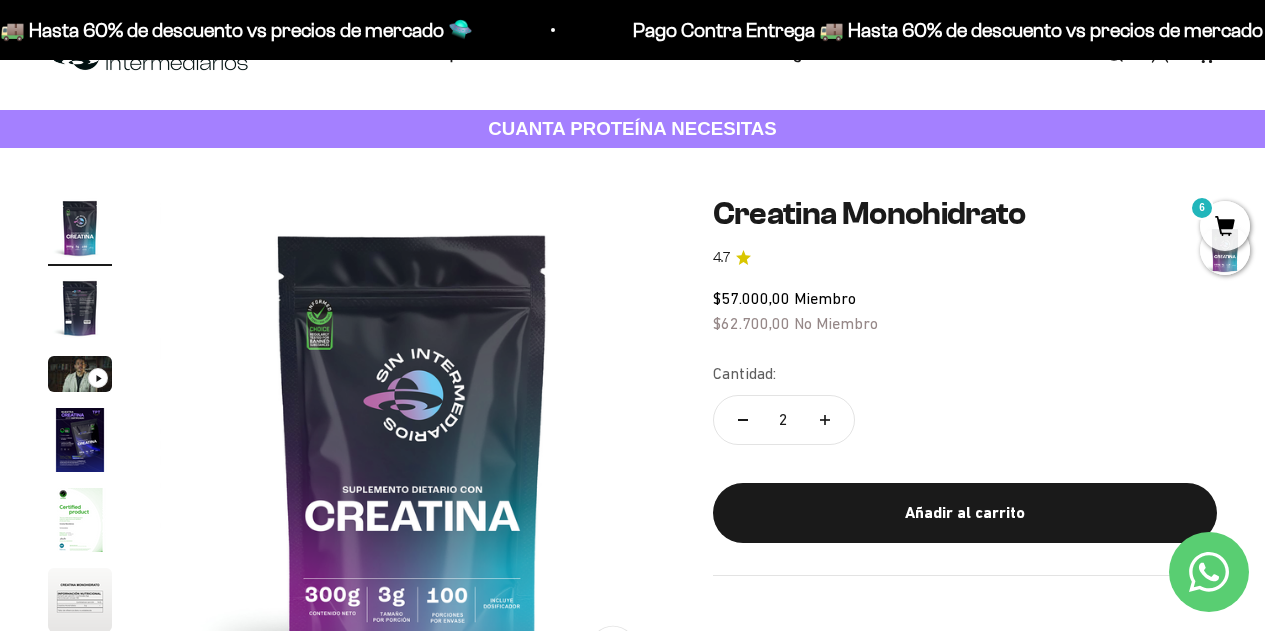 scroll, scrollTop: 0, scrollLeft: 0, axis: both 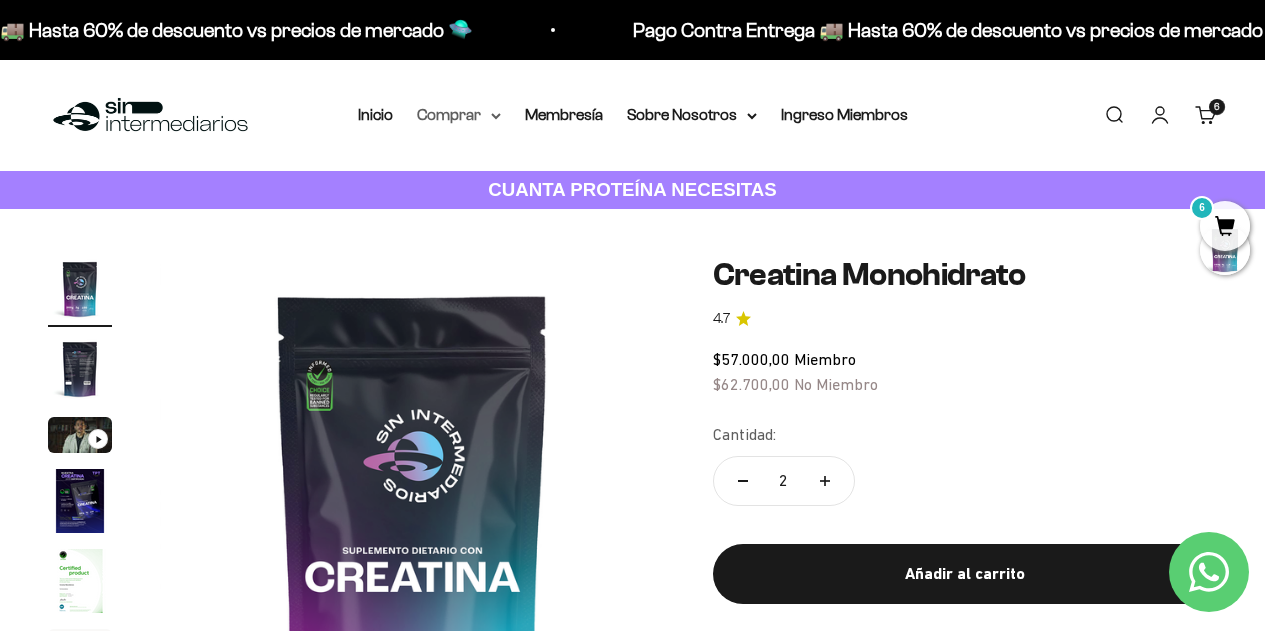 click 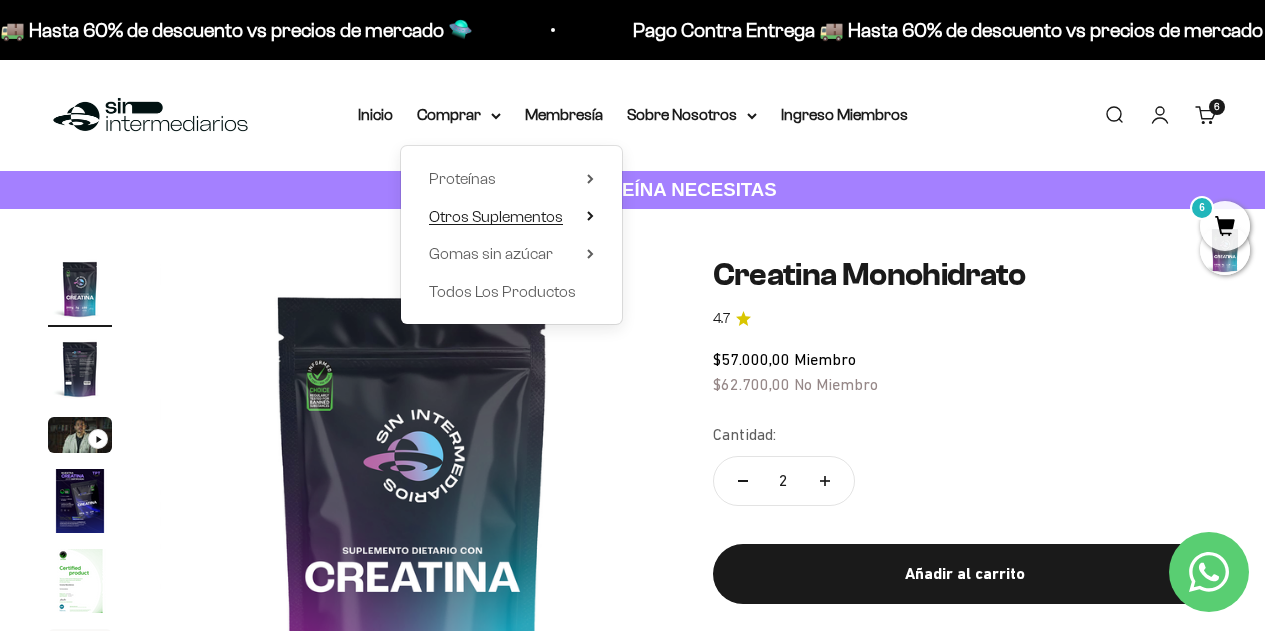 click on "Otros Suplementos" at bounding box center [496, 216] 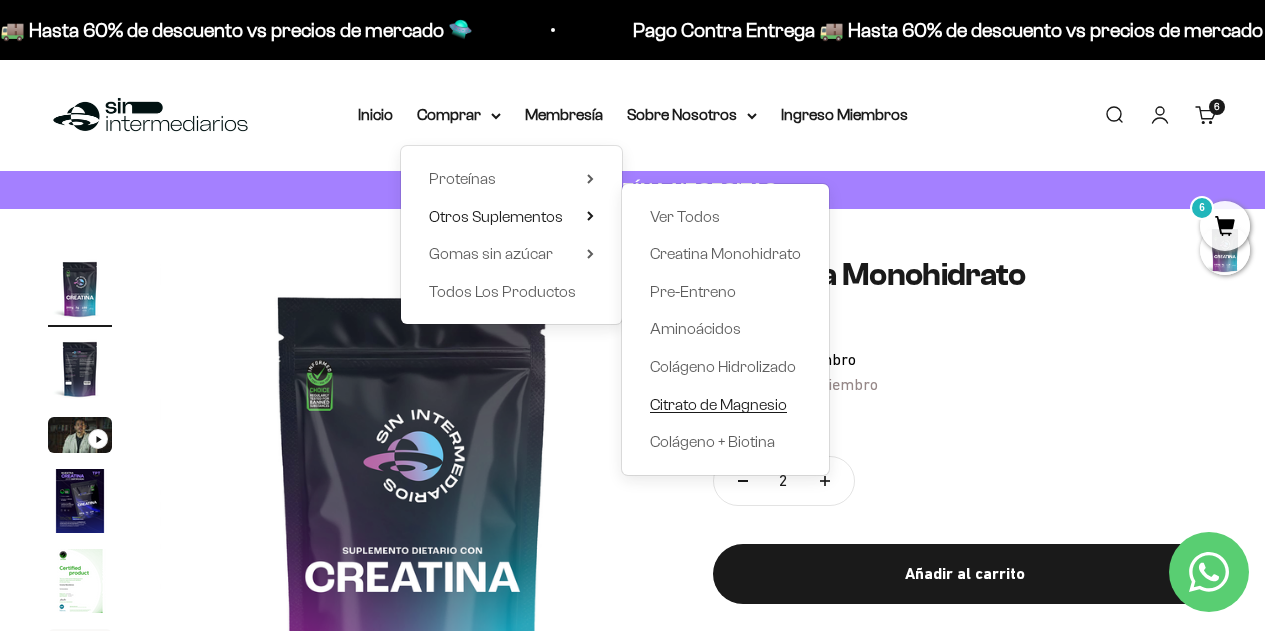 click on "Citrato de Magnesio" at bounding box center [718, 404] 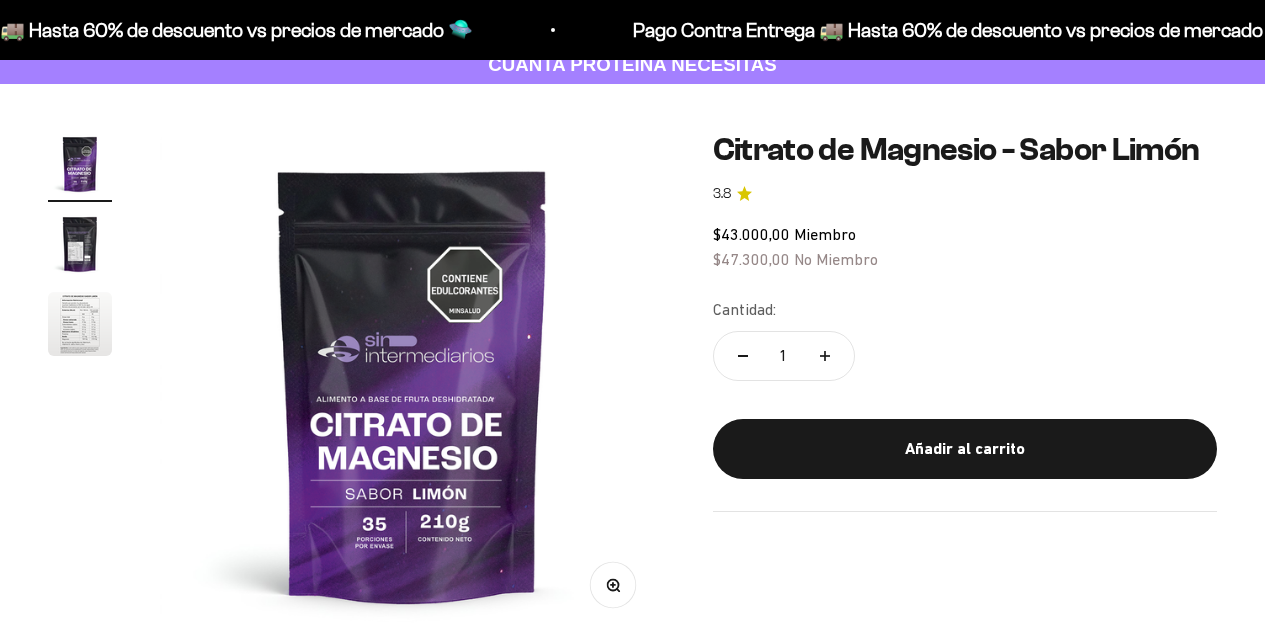 scroll, scrollTop: 137, scrollLeft: 0, axis: vertical 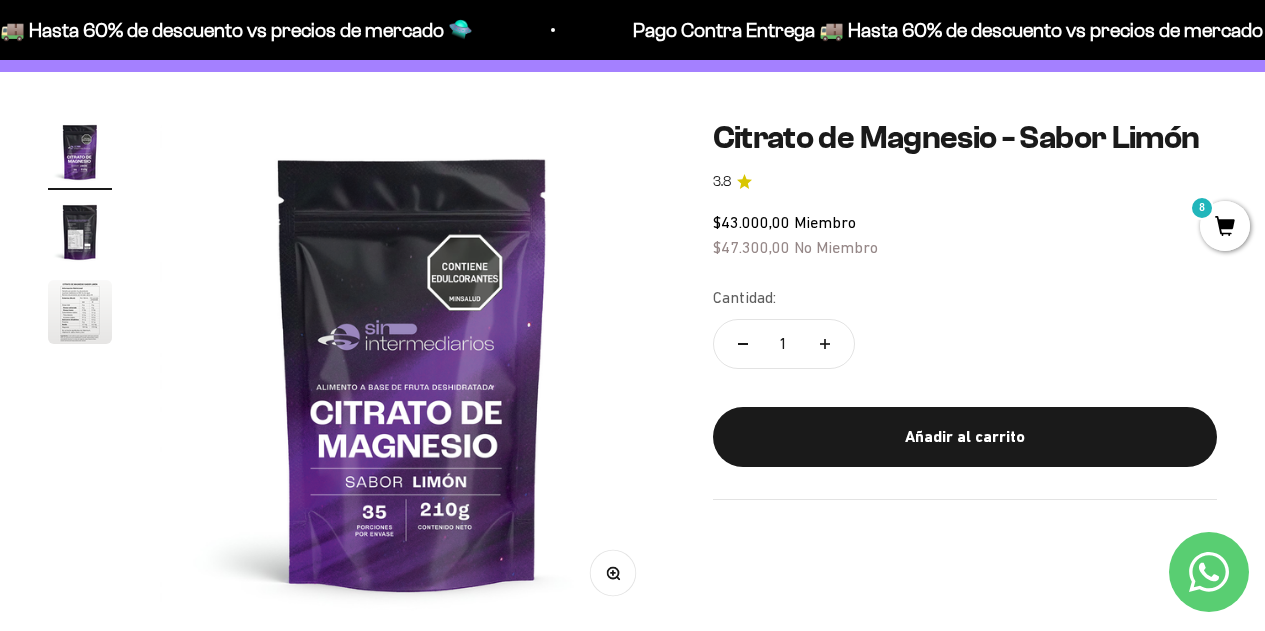 click 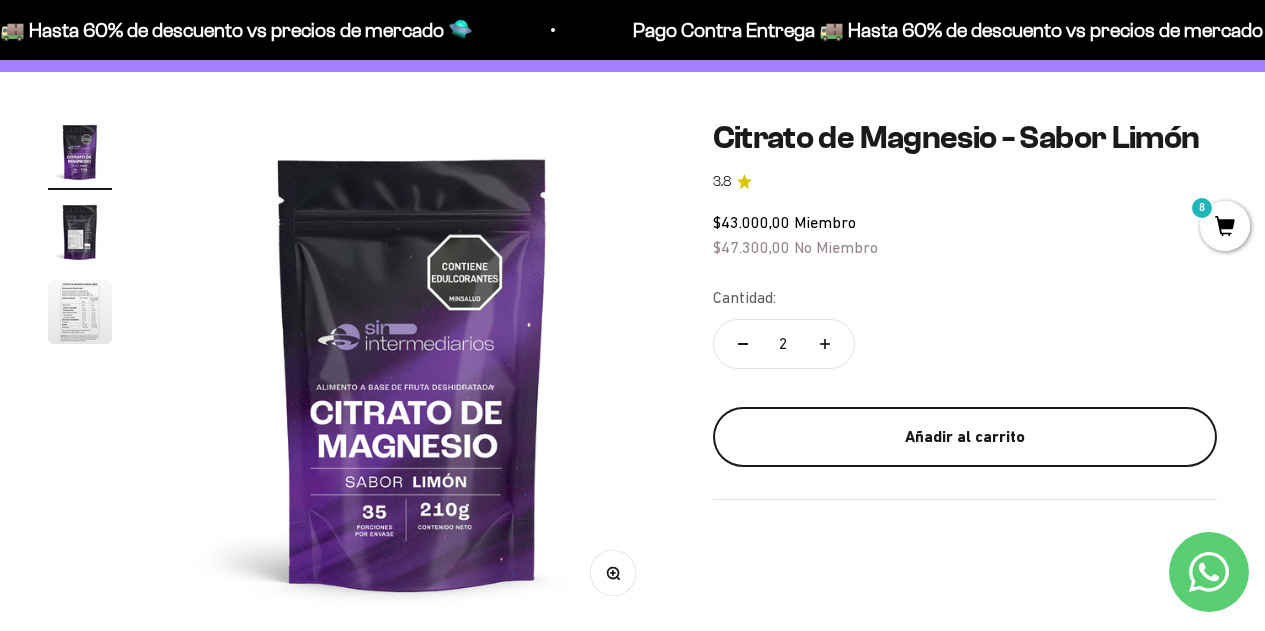 click on "Añadir al carrito" at bounding box center [965, 437] 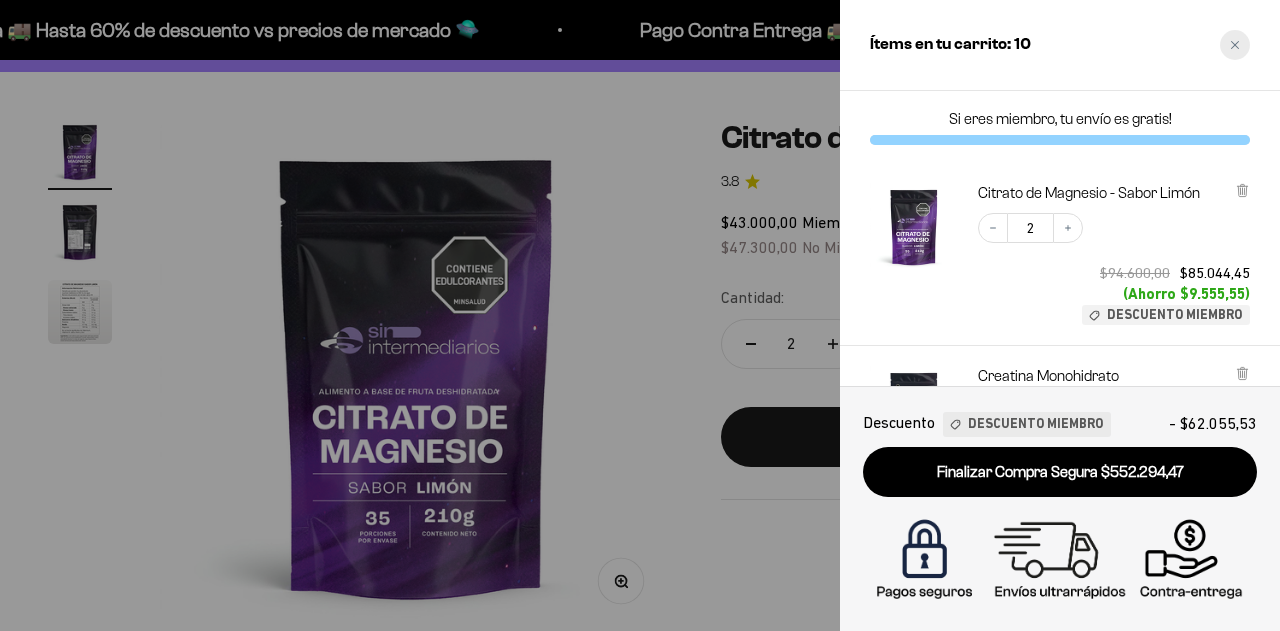 click 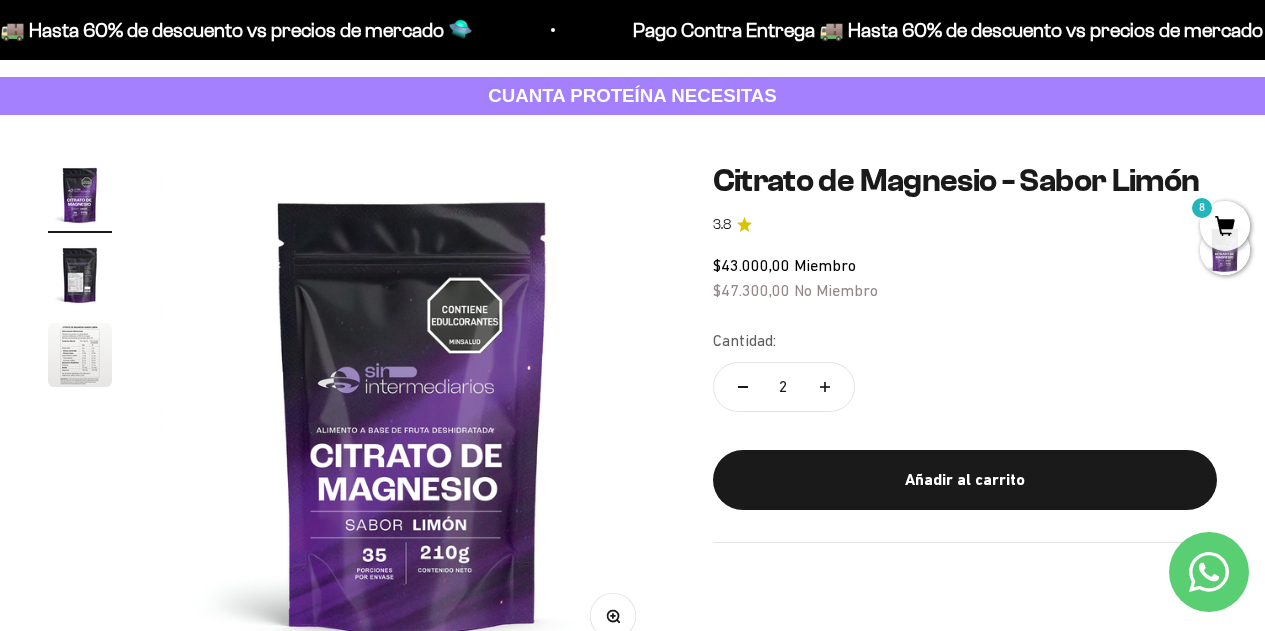scroll, scrollTop: 14, scrollLeft: 0, axis: vertical 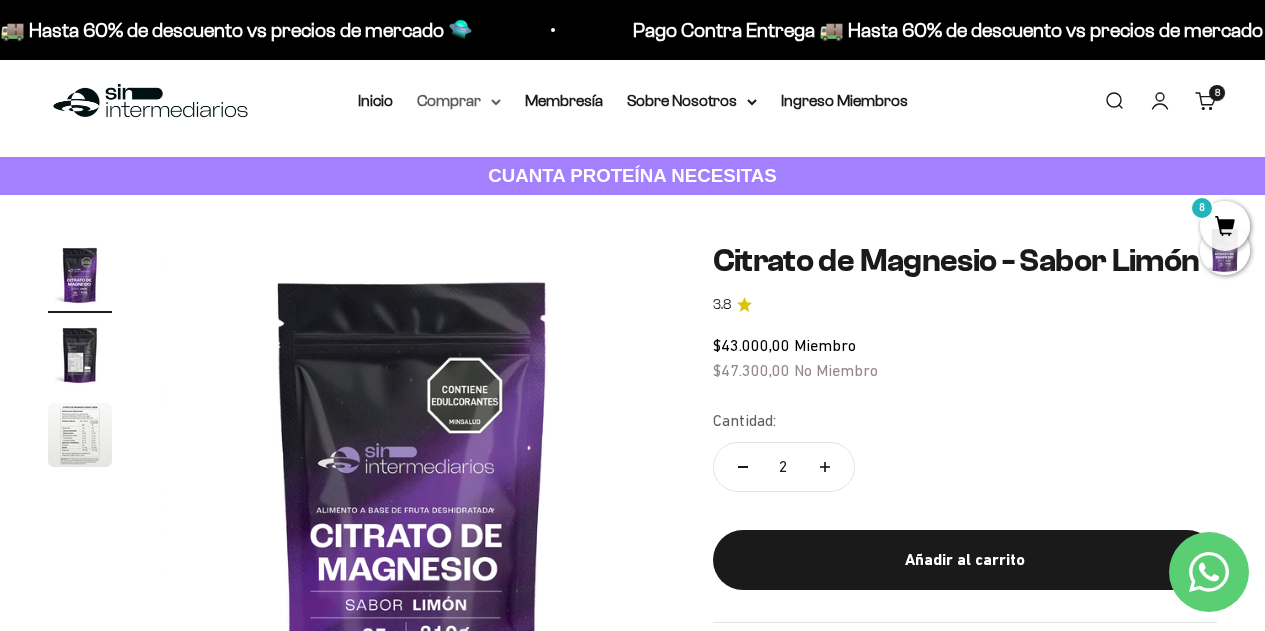 click on "Comprar" at bounding box center (459, 101) 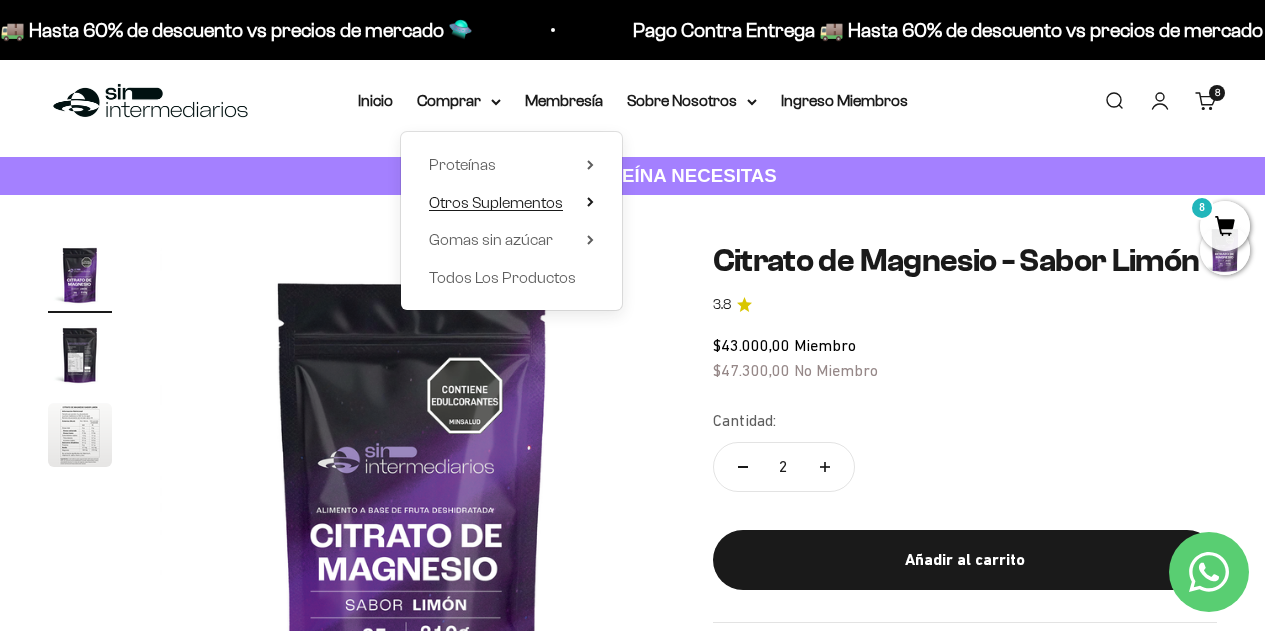 click 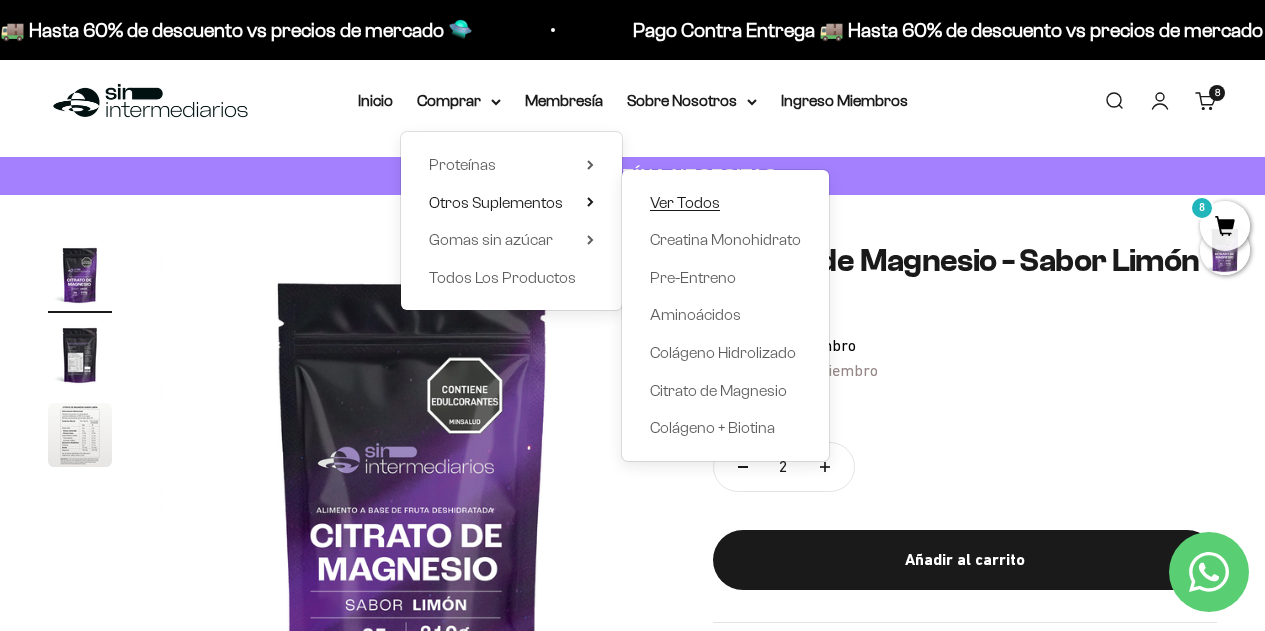 click on "Ver Todos" at bounding box center (685, 202) 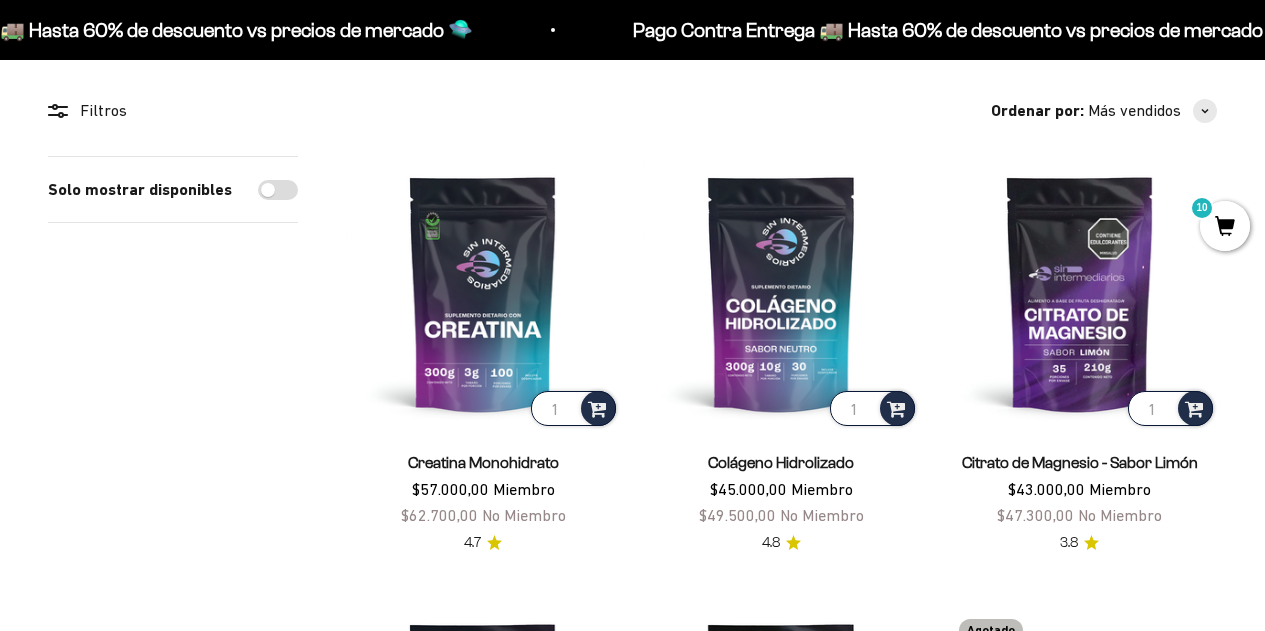 scroll, scrollTop: 184, scrollLeft: 0, axis: vertical 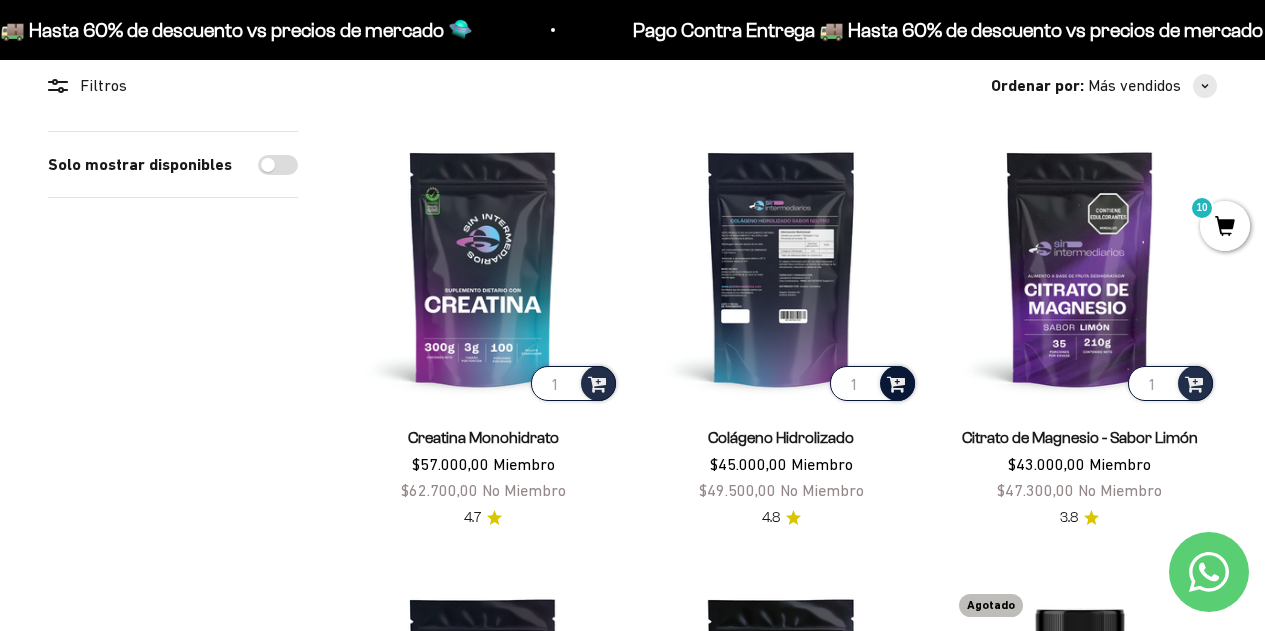 click at bounding box center (896, 382) 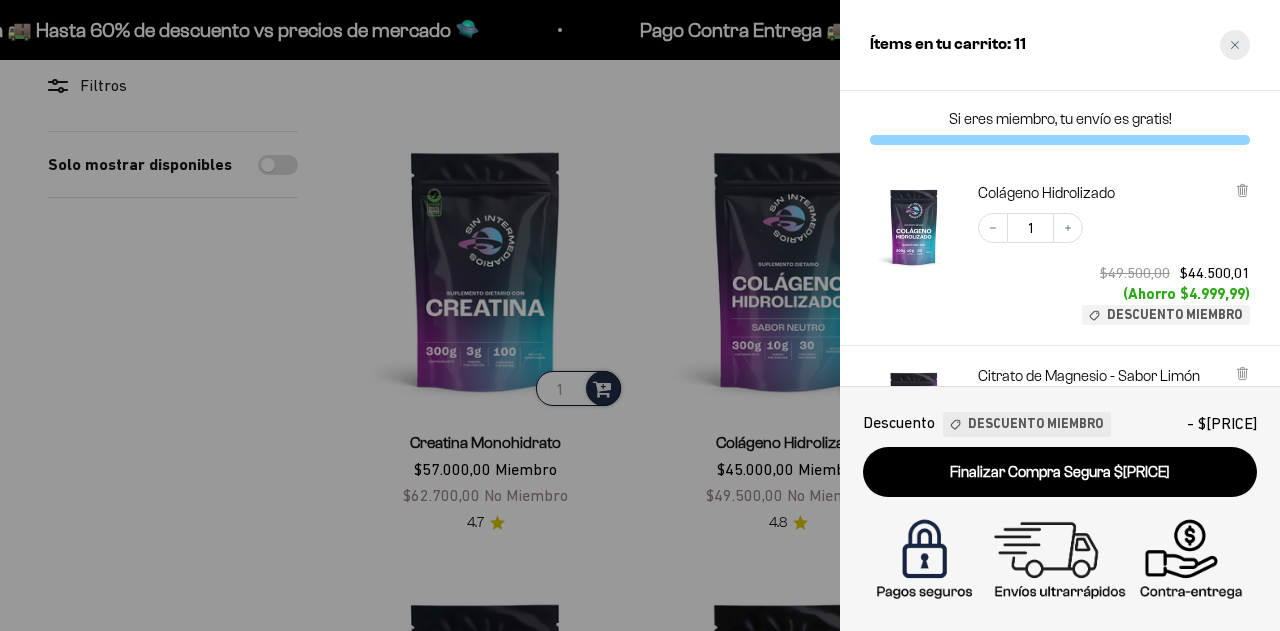 click at bounding box center [1235, 45] 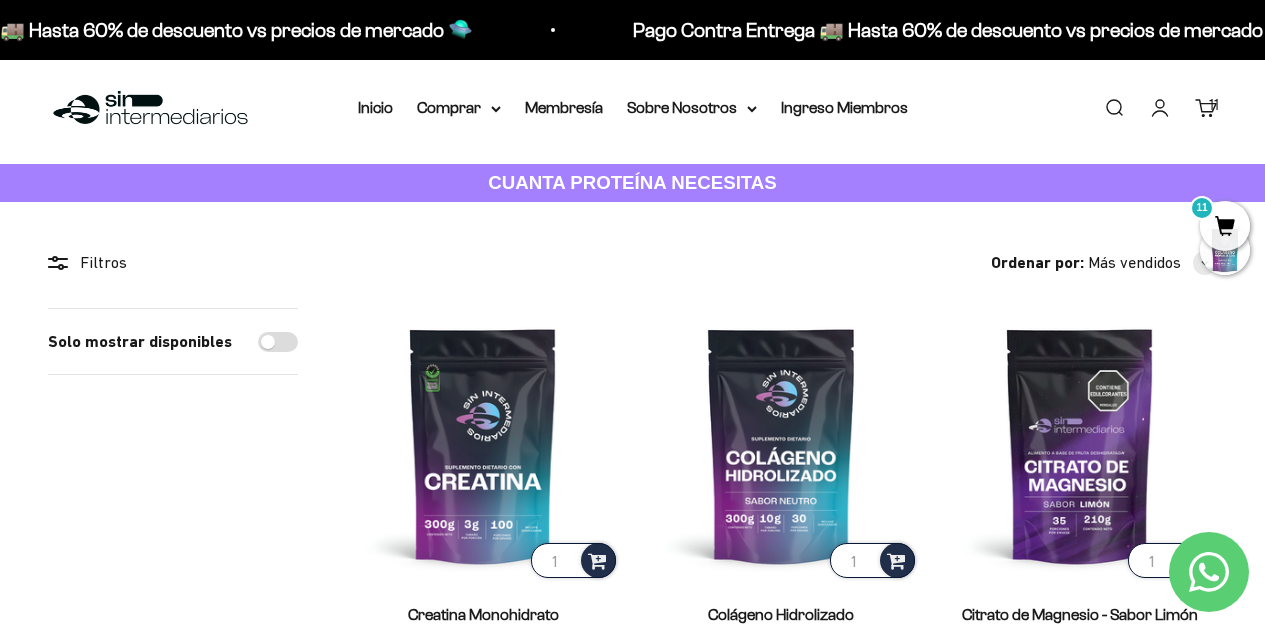 scroll, scrollTop: 0, scrollLeft: 0, axis: both 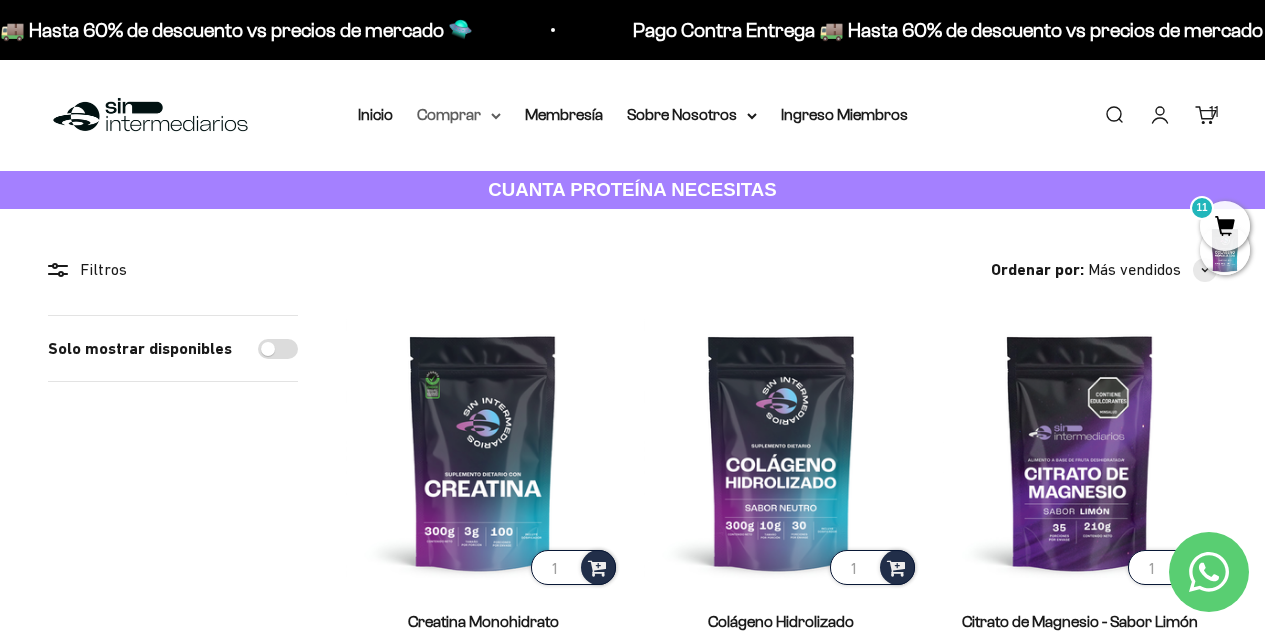 click 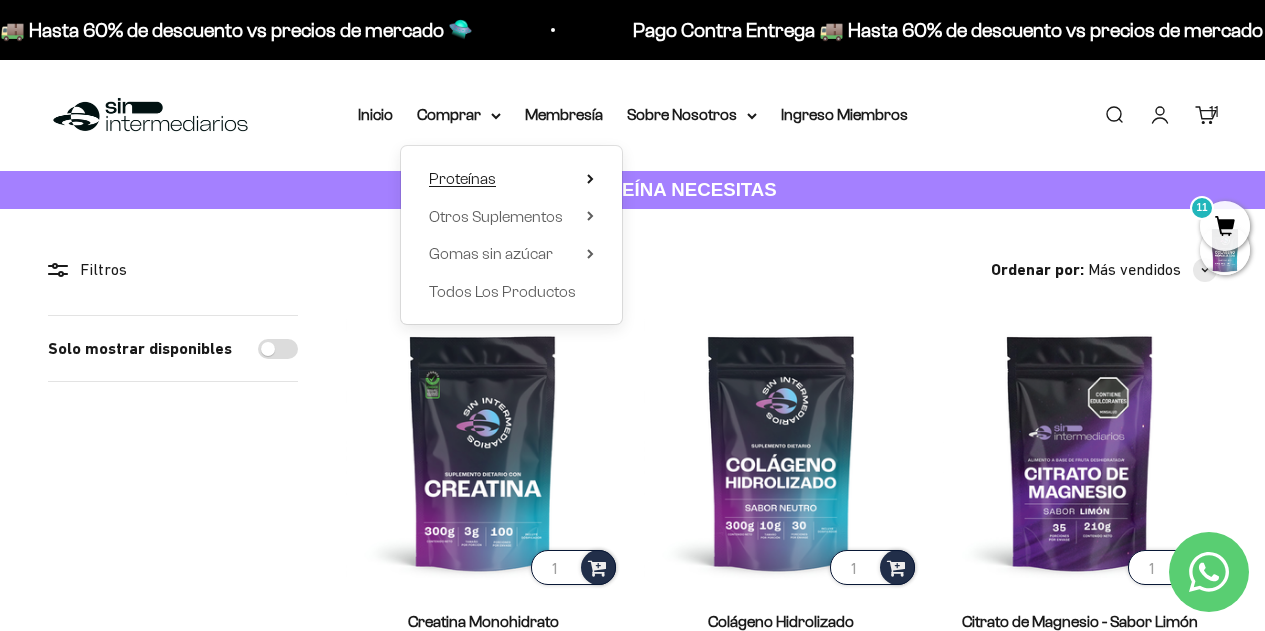 click on "Proteínas" at bounding box center [462, 178] 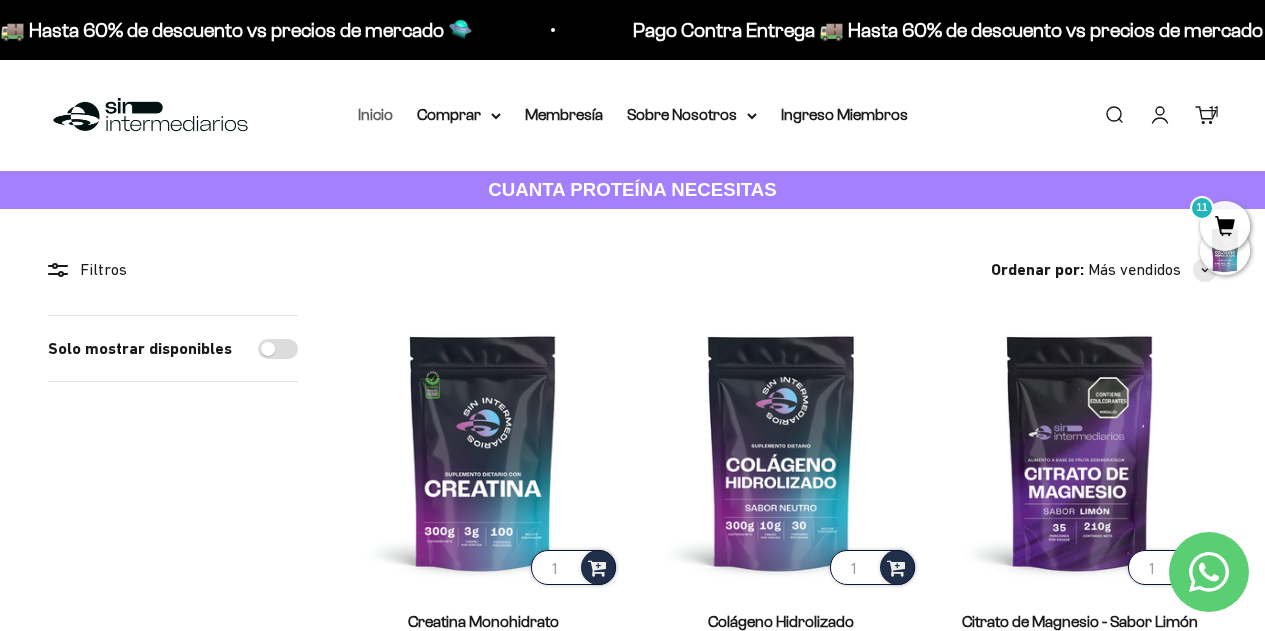 click on "Inicio" at bounding box center (375, 114) 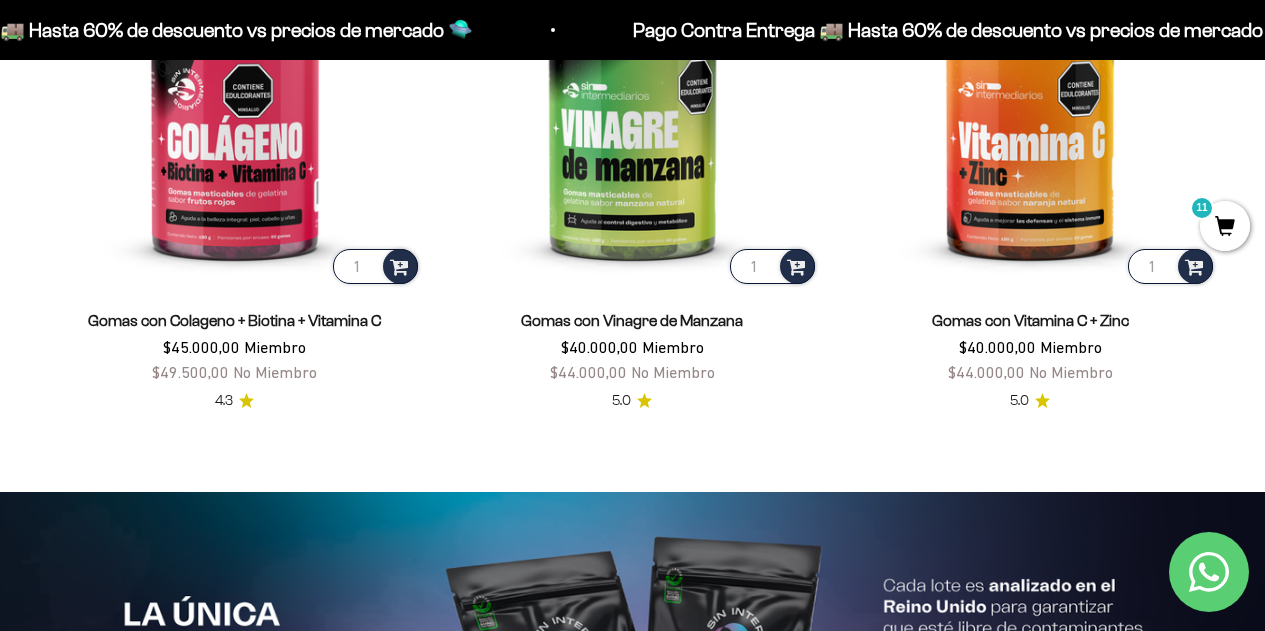 scroll, scrollTop: 3135, scrollLeft: 0, axis: vertical 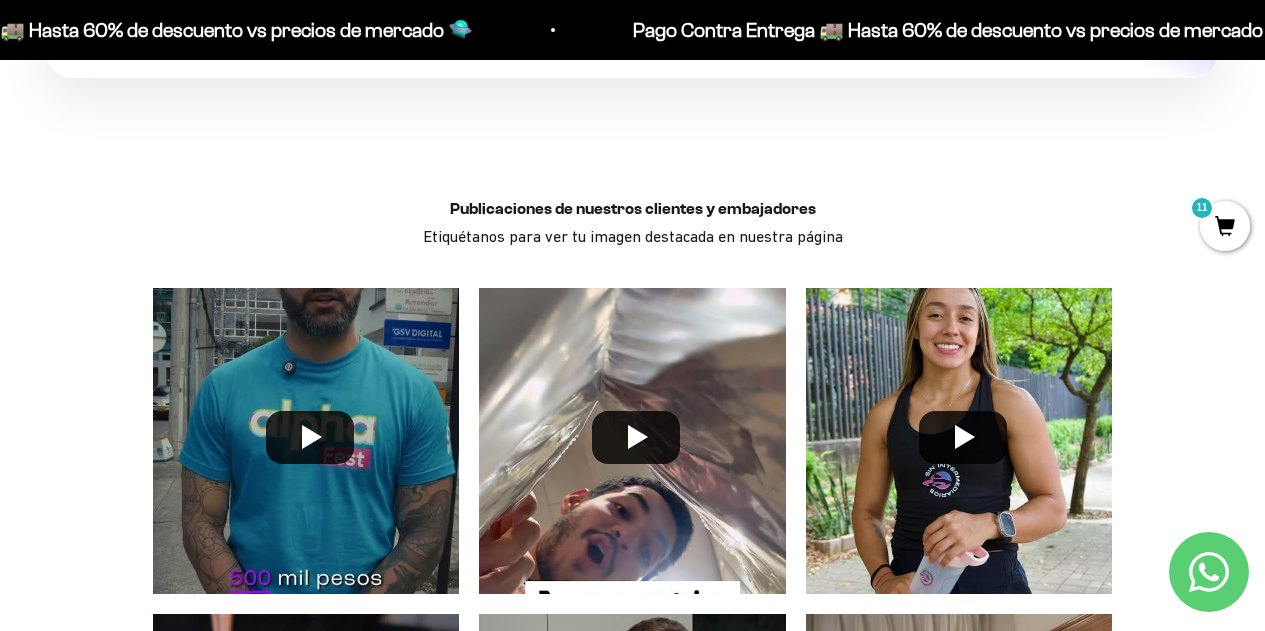 click on "Publicaciones de nuestros clientes y embajadores Etiquétanos para ver tu imagen destacada en nuestra página
Cargar Más" at bounding box center [632, 592] 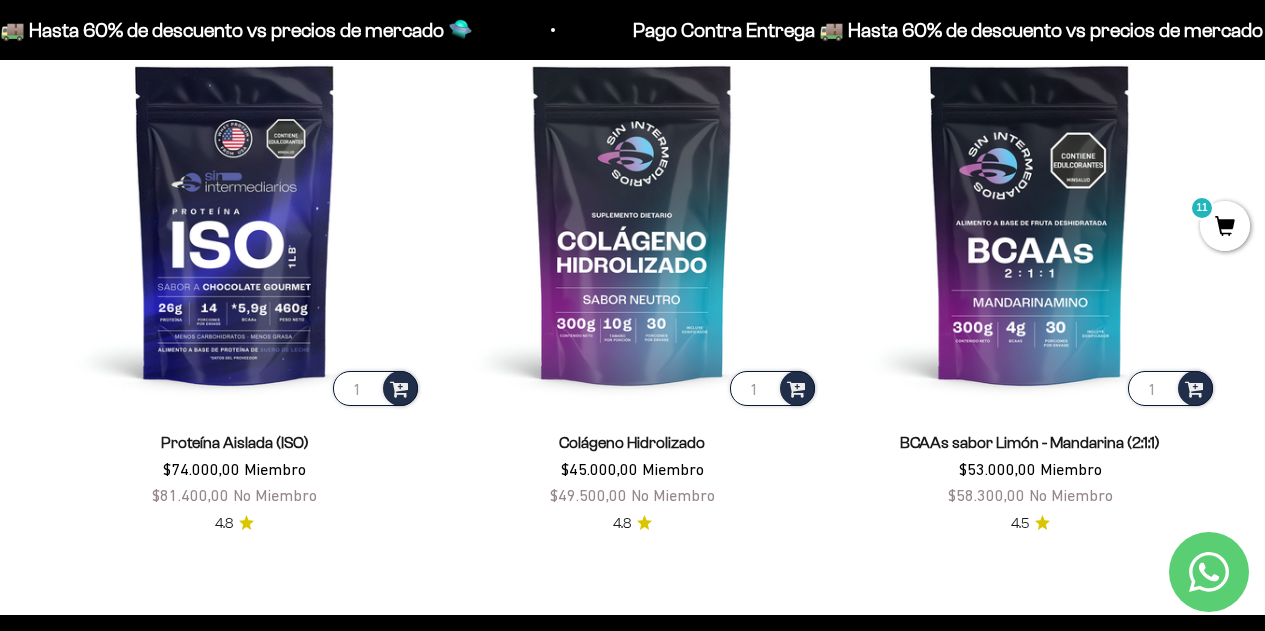 scroll, scrollTop: 1283, scrollLeft: 0, axis: vertical 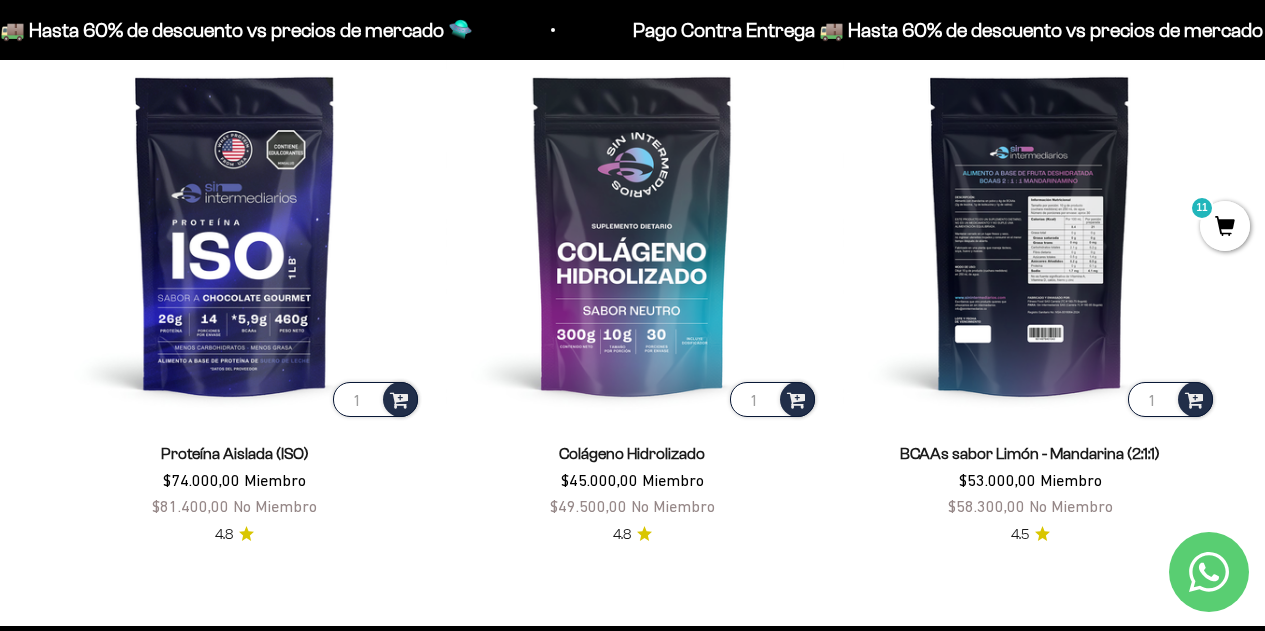 click at bounding box center [1030, 235] 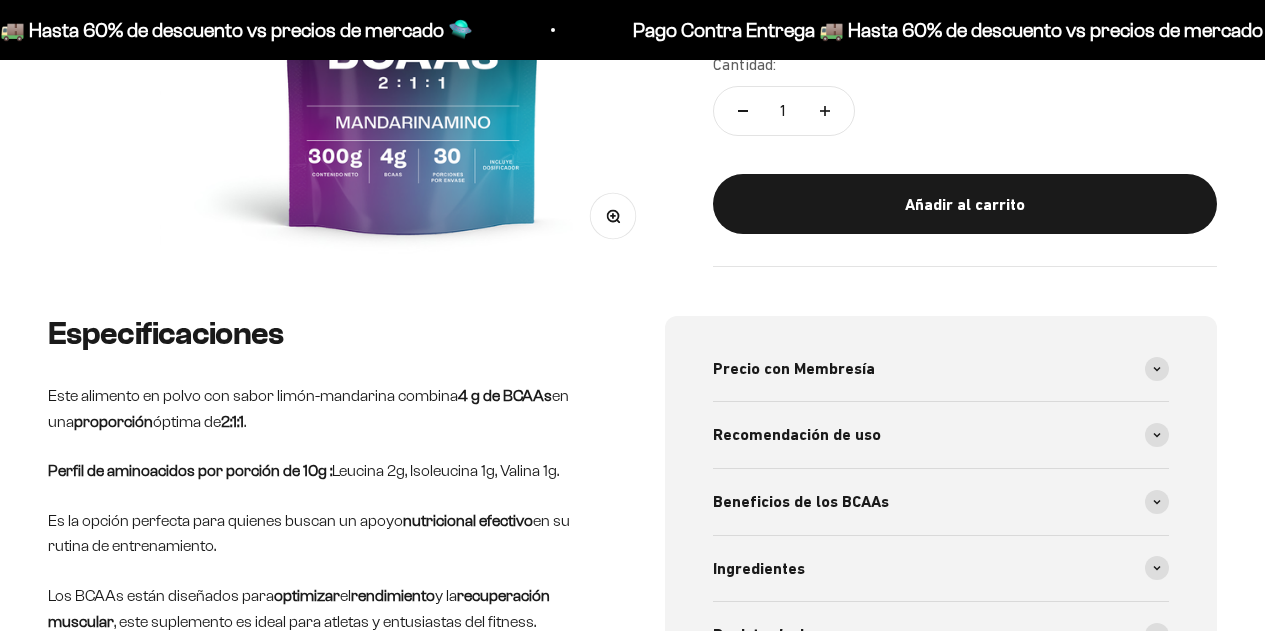 scroll, scrollTop: 544, scrollLeft: 0, axis: vertical 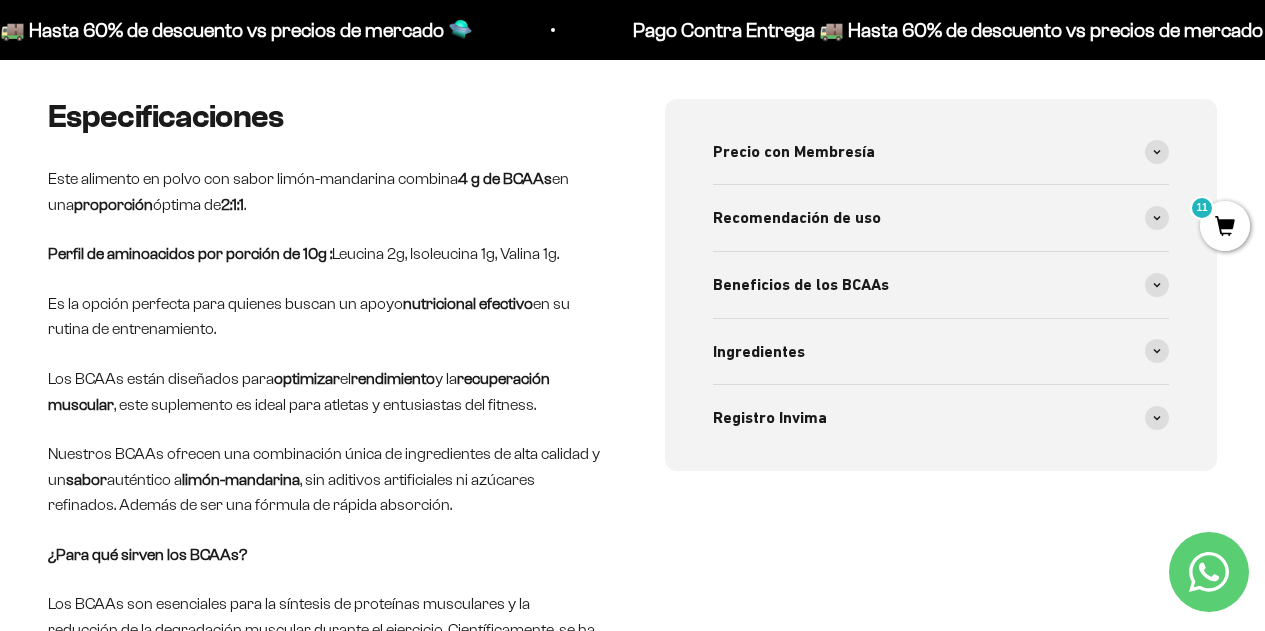 click on "Especificaciones Este alimento en polvo con sabor limón-mandarina combina  4 g de BCAAs  en una  proporción  óptima de  2:1:1 .  Perfil de aminoacidos por porción de 10g :  Leucina 2g, Isoleucina 1g, Valina 1g.  Es la opción perfecta para quienes buscan un apoyo  nutricional   efectivo  en su rutina de entrenamiento.  Los BCAAs están diseñados para  optimizar  el  rendimiento  y la  recuperación   muscular , este suplemento es ideal para atletas y entusiastas del fitness.  Nuestros BCAAs ofrecen una combinación única de ingredientes de alta calidad y un  sabor  auténtico a  limón-mandarina , sin aditivos artificiales ni azúcares refinados. Además de ser una fórmula de rápida absorción.  ¿Para qué sirven los BCAAs?
Precio con Membresía
Precio por dosis de 4 gramos de BCAAs:  $1.325  pesos
Recomendación de uso
Dosis Recomendada:  Sabor:  Limón - Mandarina Uso:" at bounding box center (632, 422) 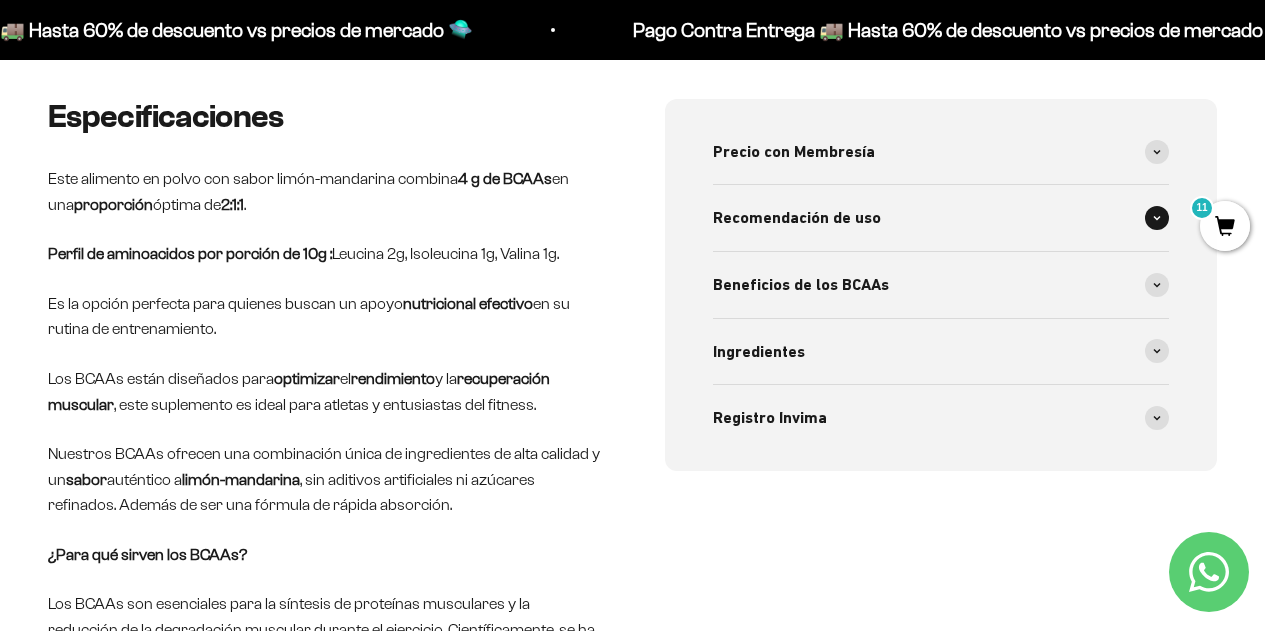 click 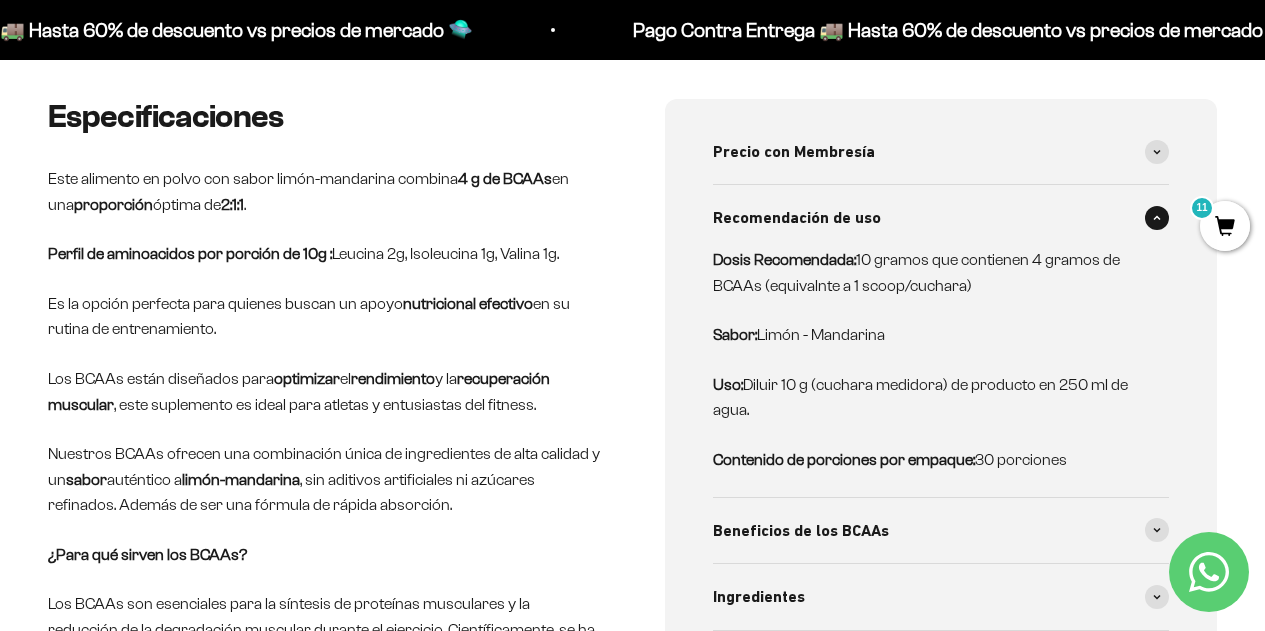 drag, startPoint x: 1157, startPoint y: 218, endPoint x: 638, endPoint y: 279, distance: 522.5725 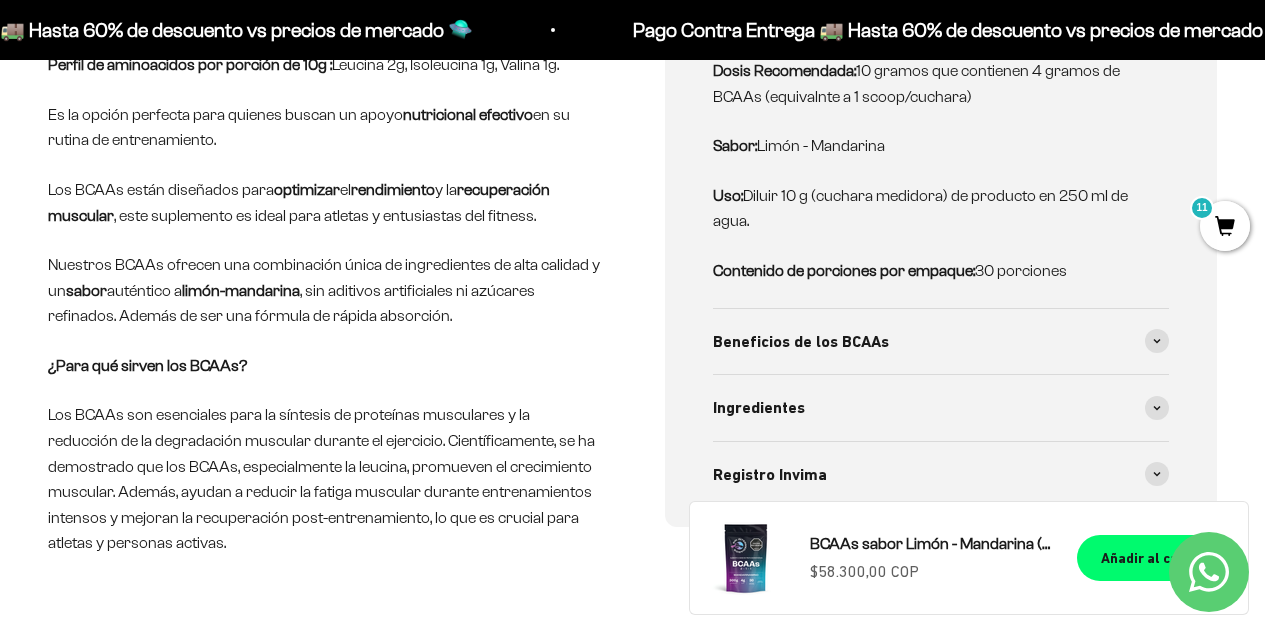 scroll, scrollTop: 909, scrollLeft: 0, axis: vertical 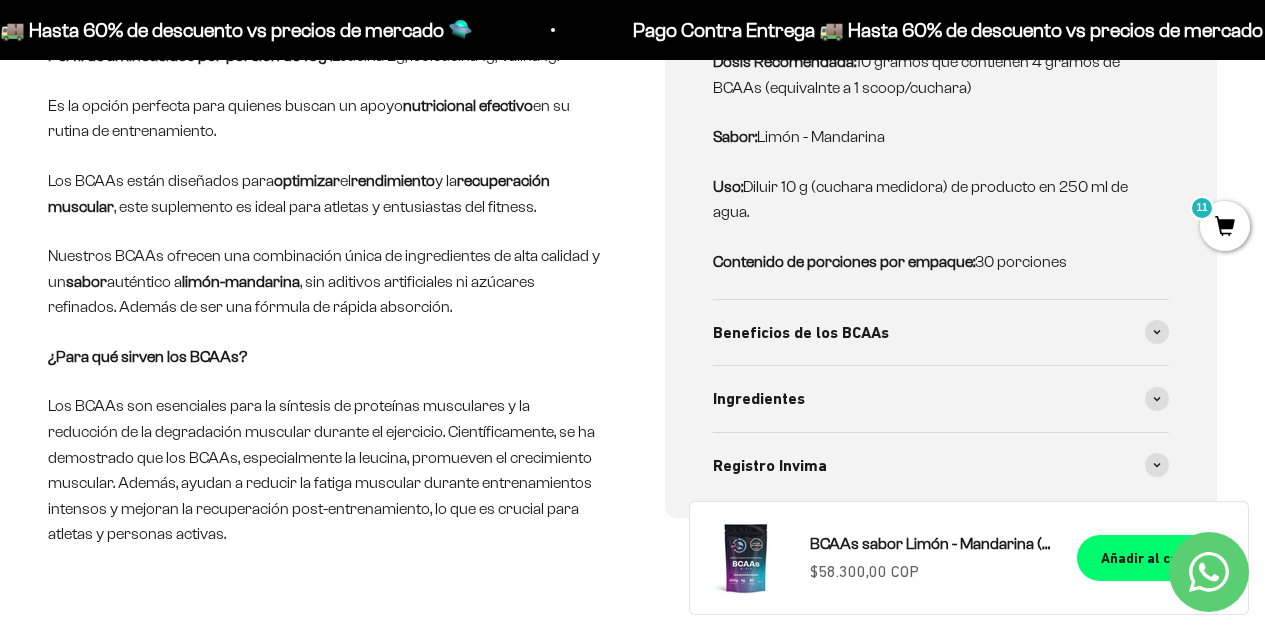 click on "Especificaciones Este alimento en polvo con sabor limón-mandarina combina  4 g de BCAAs  en una  proporción  óptima de  2:1:1 .  Perfil de aminoacidos por porción de 10g :  Leucina 2g, Isoleucina 1g, Valina 1g.  Es la opción perfecta para quienes buscan un apoyo  nutricional   efectivo  en su rutina de entrenamiento.  Los BCAAs están diseñados para  optimizar  el  rendimiento  y la  recuperación   muscular , este suplemento es ideal para atletas y entusiastas del fitness.  Nuestros BCAAs ofrecen una combinación única de ingredientes de alta calidad y un  sabor  auténtico a  limón-mandarina , sin aditivos artificiales ni azúcares refinados. Además de ser una fórmula de rápida absorción.  ¿Para qué sirven los BCAAs?
Precio con Membresía
Precio por dosis de 4 gramos de BCAAs:  $1.325  pesos
Recomendación de uso
Dosis Recomendada:  Sabor:  Limón - Mandarina" at bounding box center [632, 264] 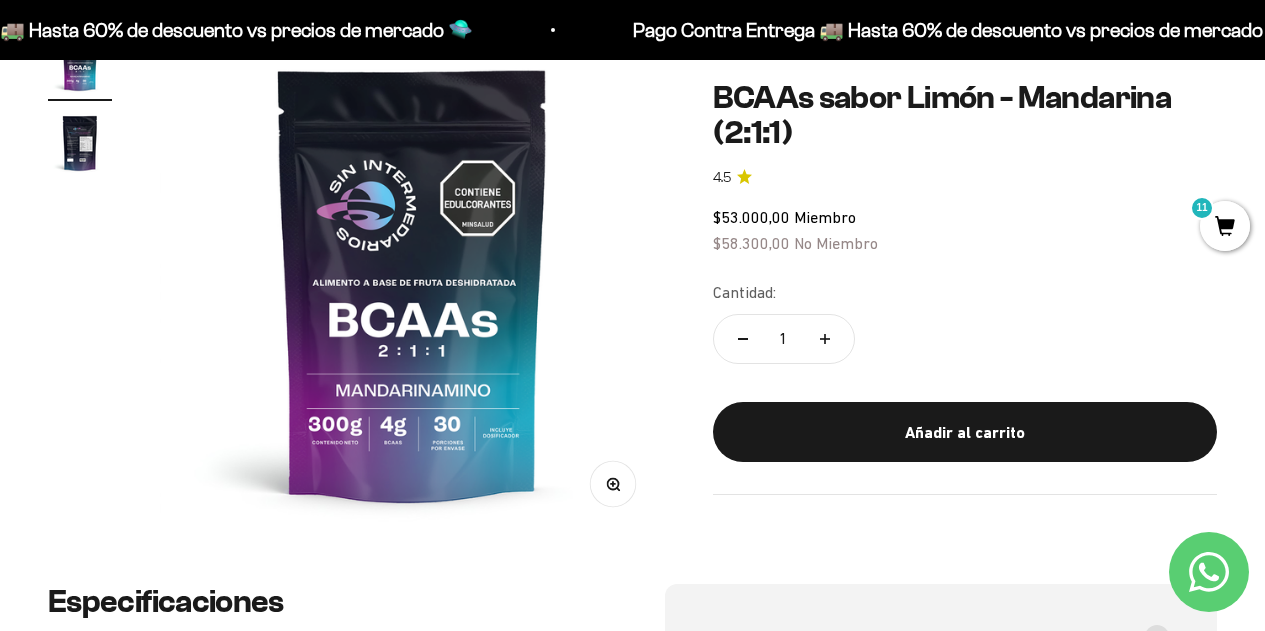 scroll, scrollTop: 218, scrollLeft: 0, axis: vertical 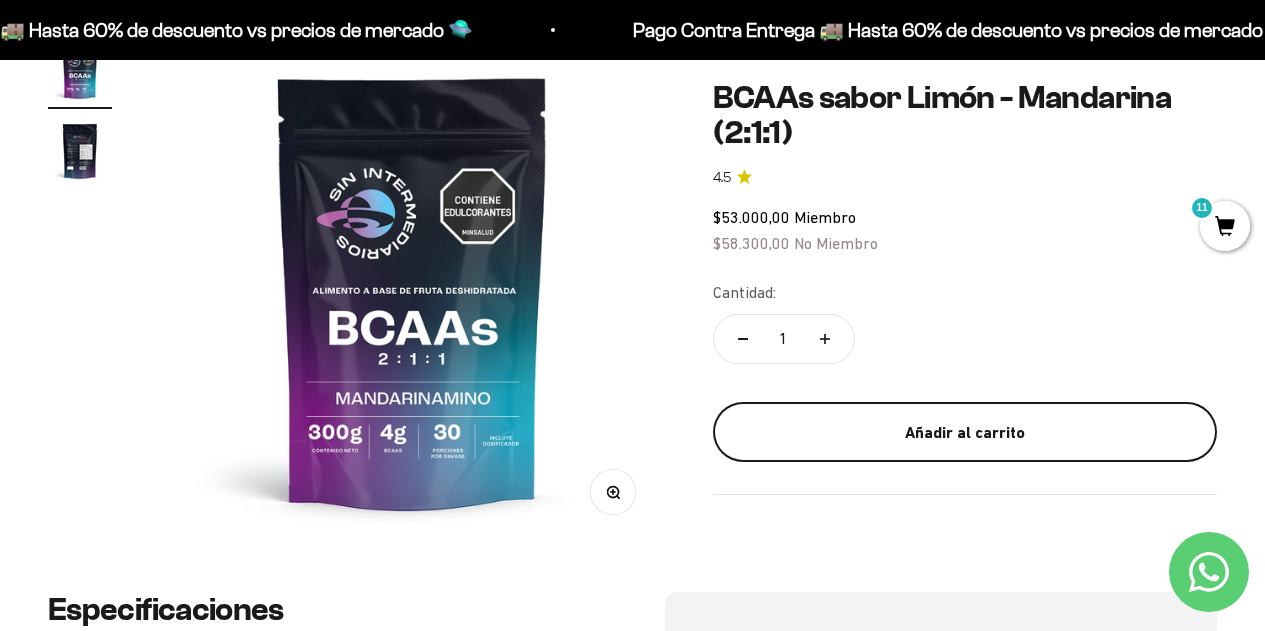 click on "Añadir al carrito" at bounding box center (965, 432) 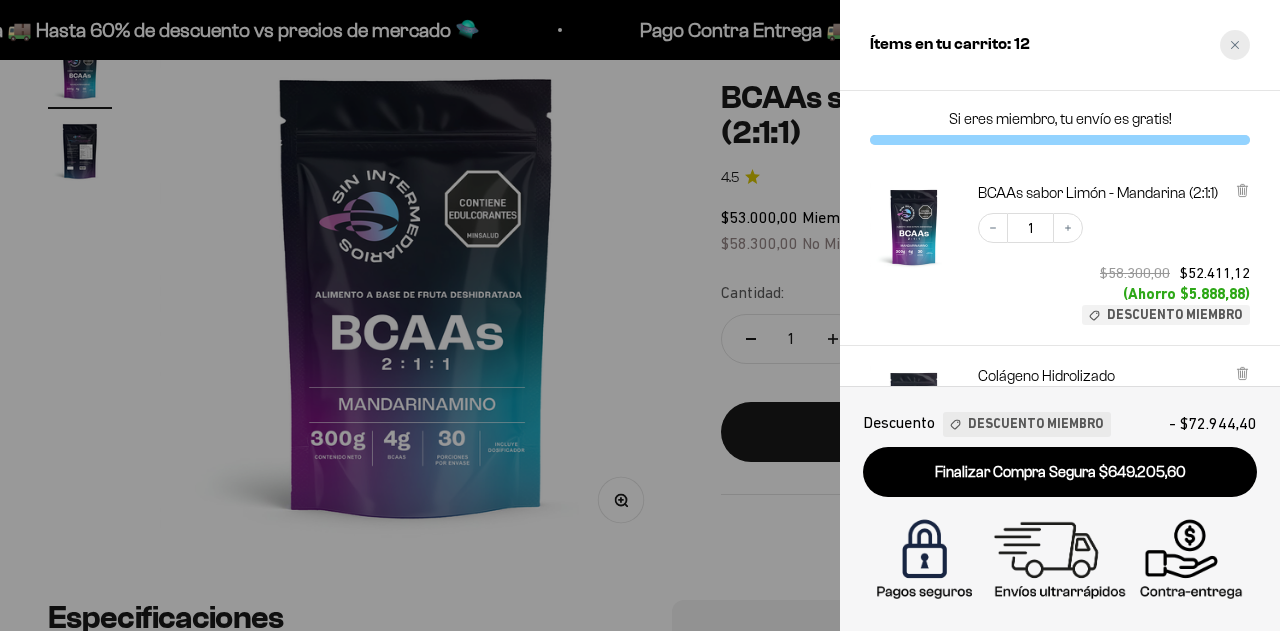 click 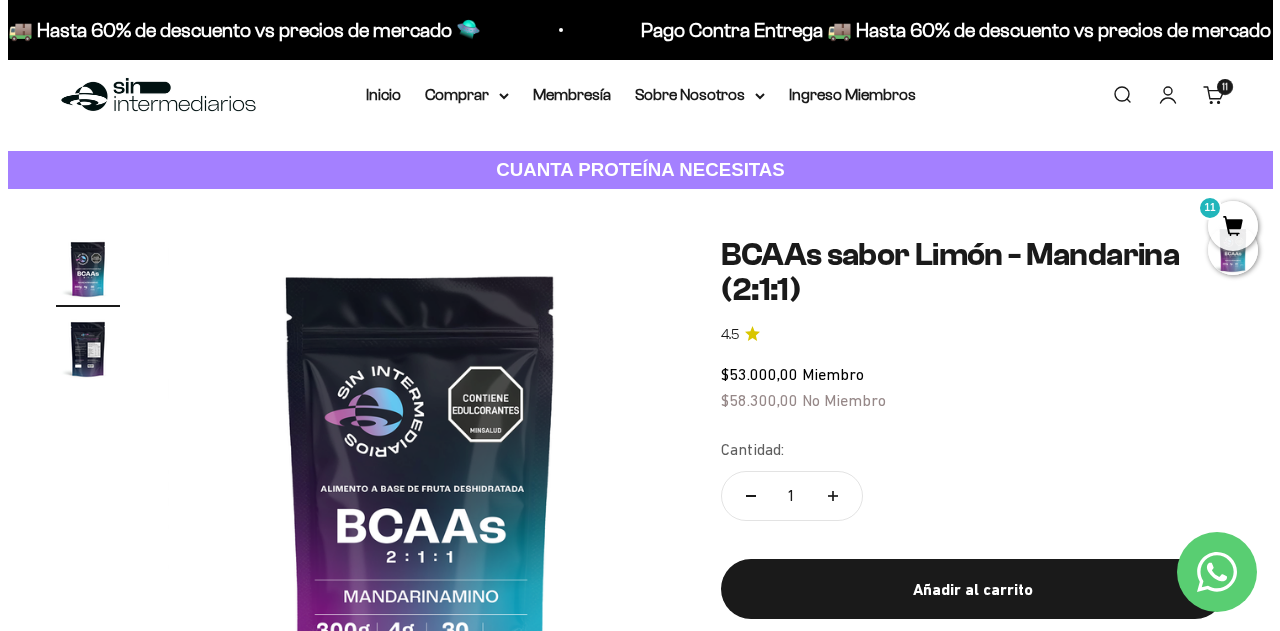 scroll, scrollTop: 0, scrollLeft: 0, axis: both 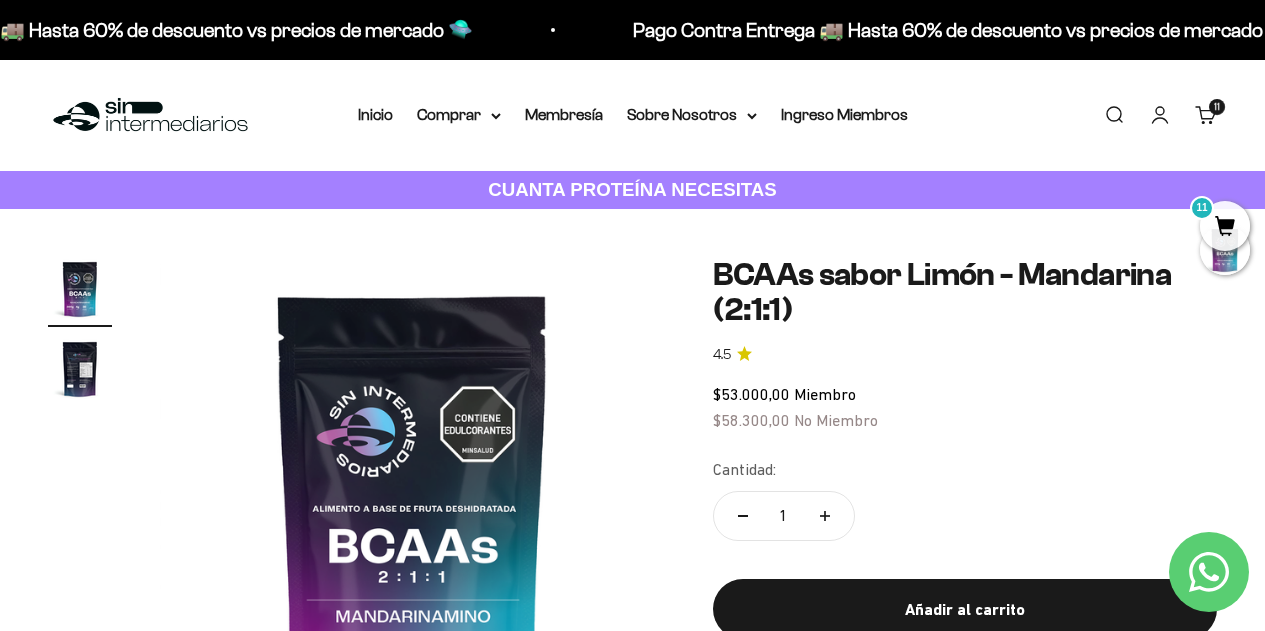 click on "Carrito
11 artículos
11" at bounding box center [1206, 115] 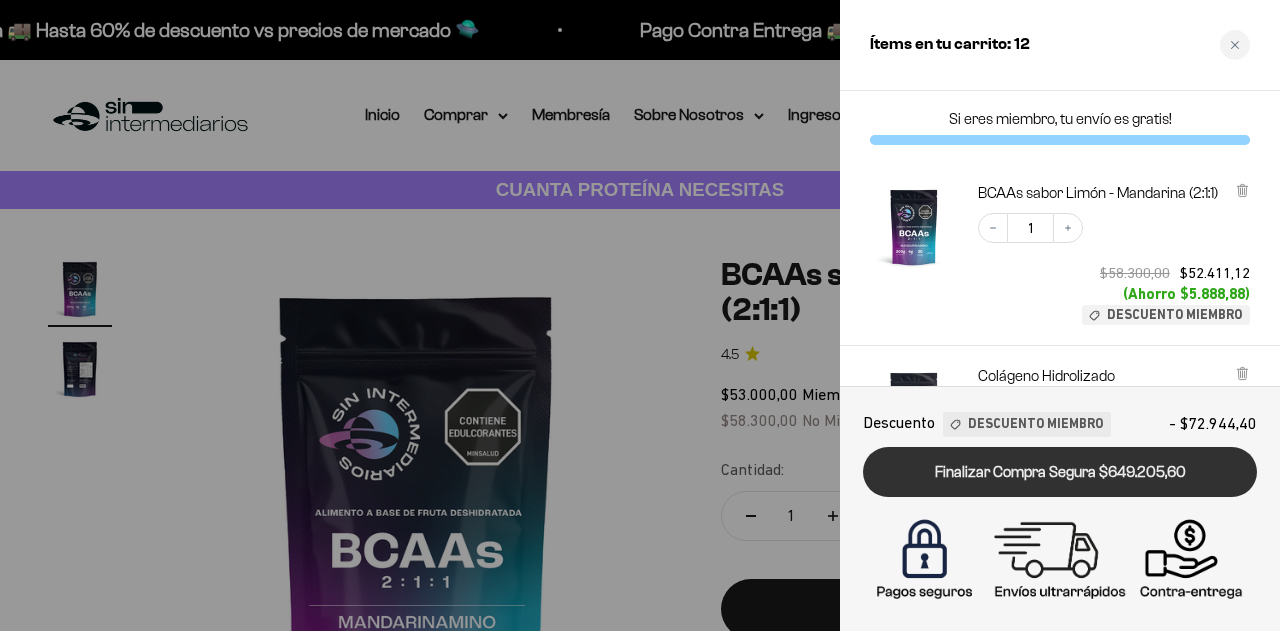 click on "Finalizar Compra Segura $649.205,60" at bounding box center (1060, 472) 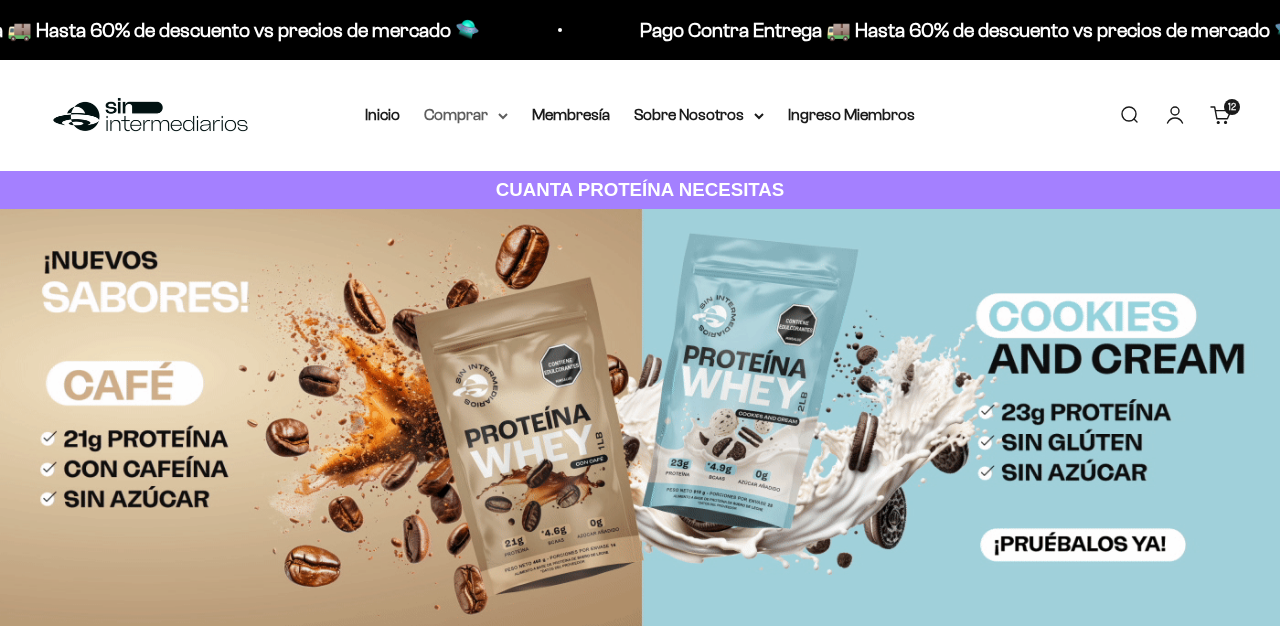 click on "Comprar" at bounding box center [466, 115] 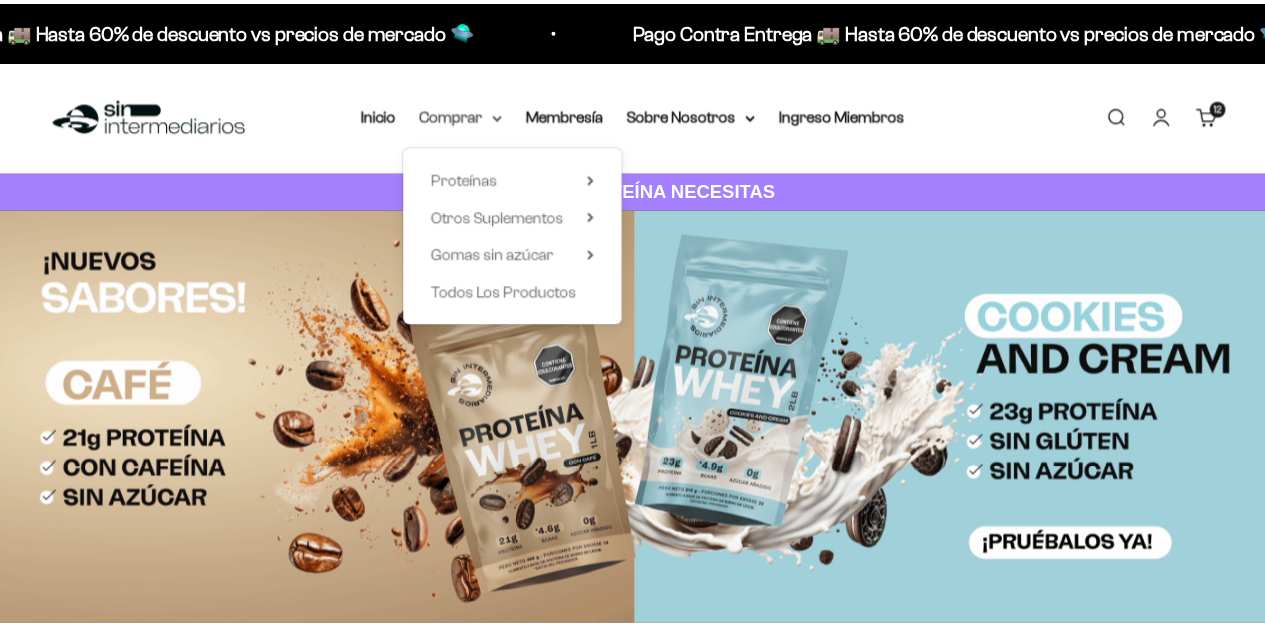 scroll, scrollTop: 0, scrollLeft: 0, axis: both 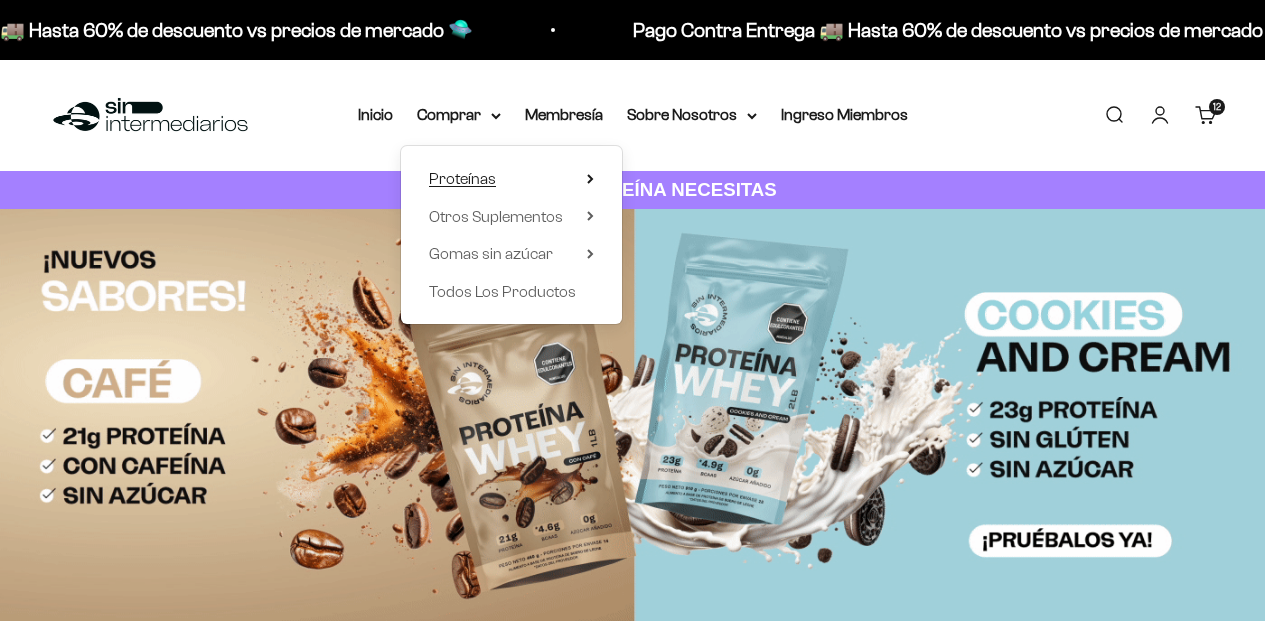 click on "Proteínas" at bounding box center [511, 179] 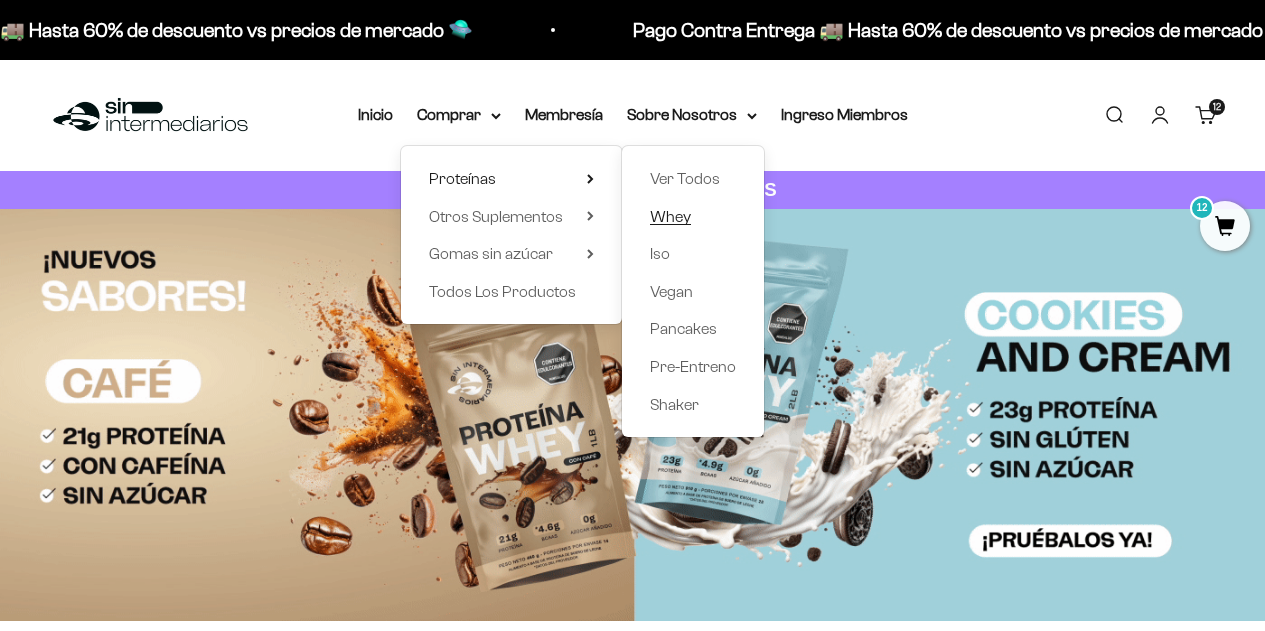 click on "Whey" at bounding box center [670, 217] 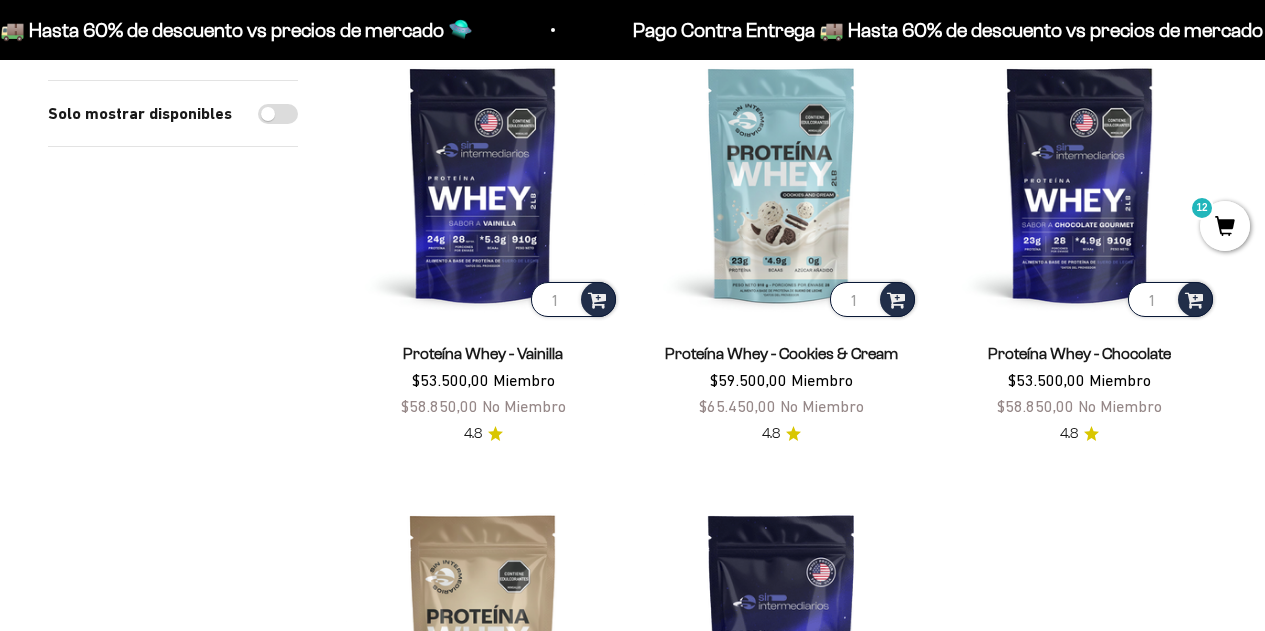 scroll, scrollTop: 271, scrollLeft: 0, axis: vertical 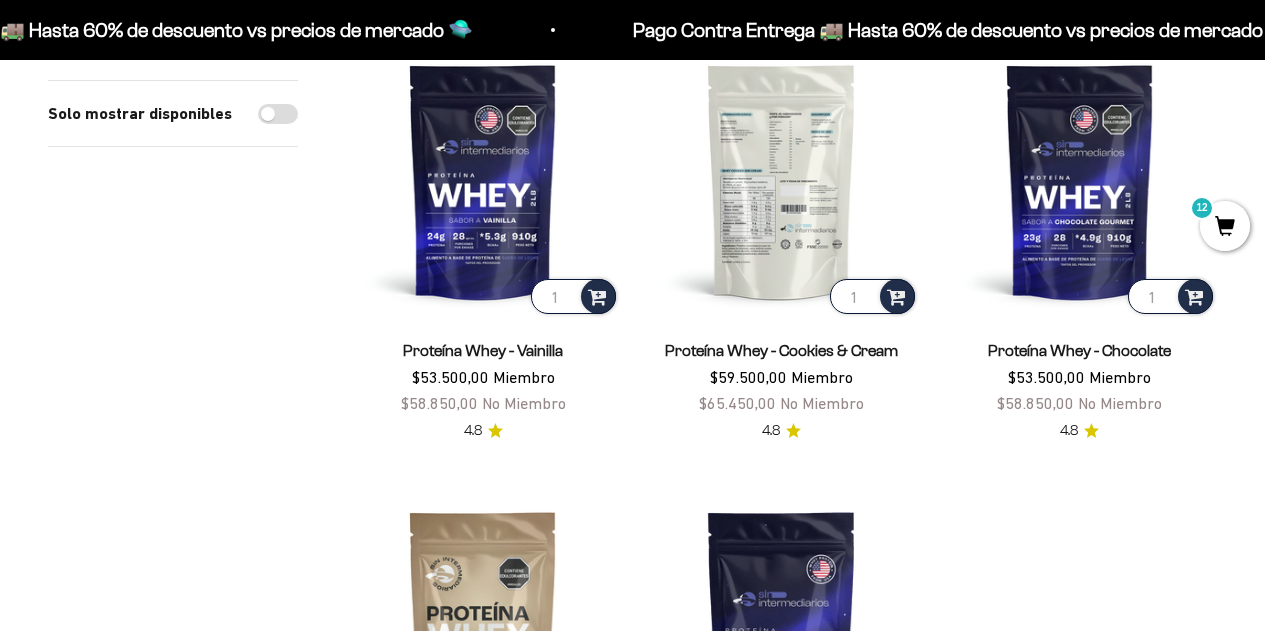 click at bounding box center [781, 181] 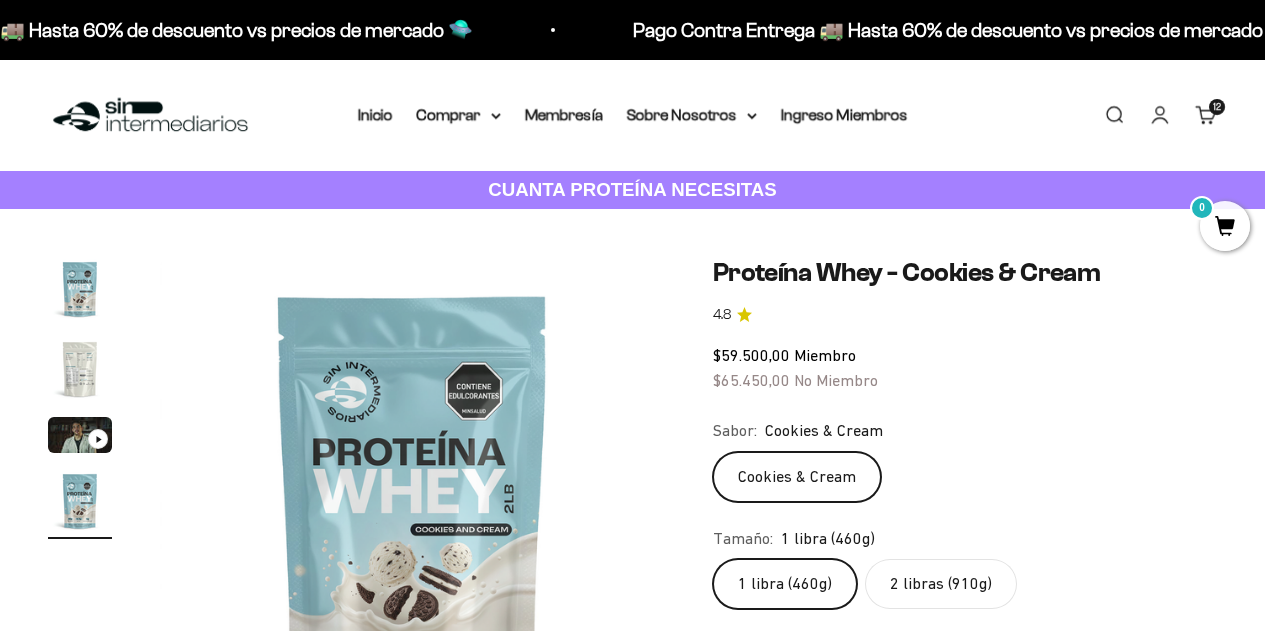 scroll, scrollTop: 99, scrollLeft: 0, axis: vertical 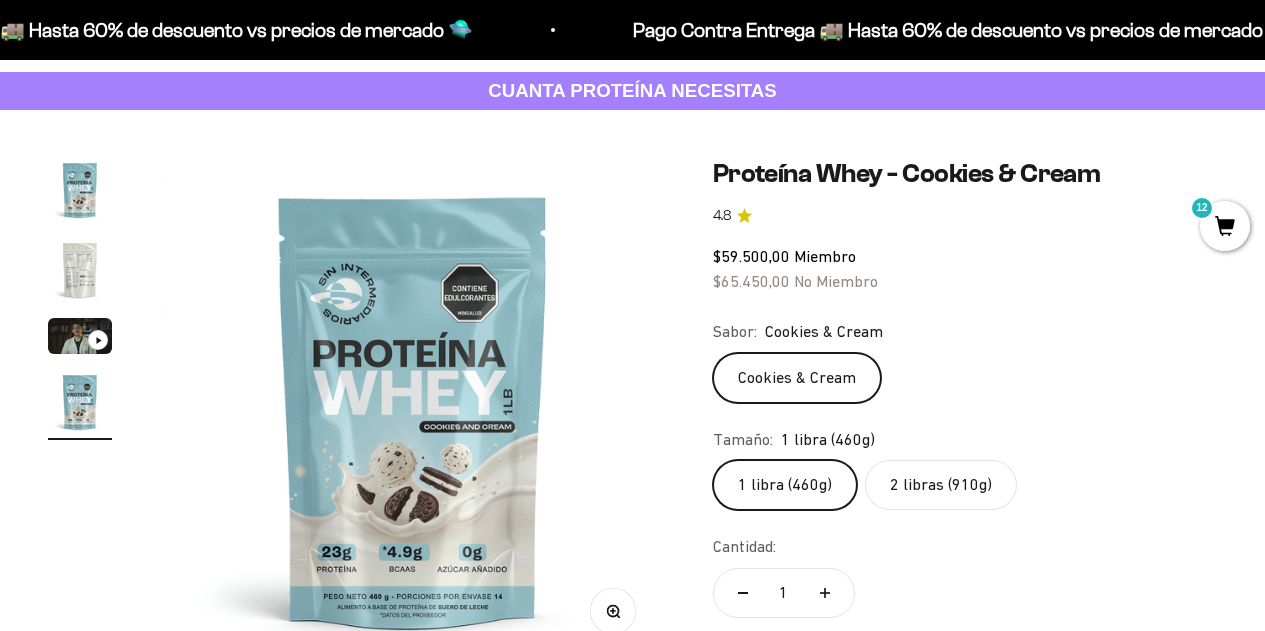 click on "2 libras (910g)" 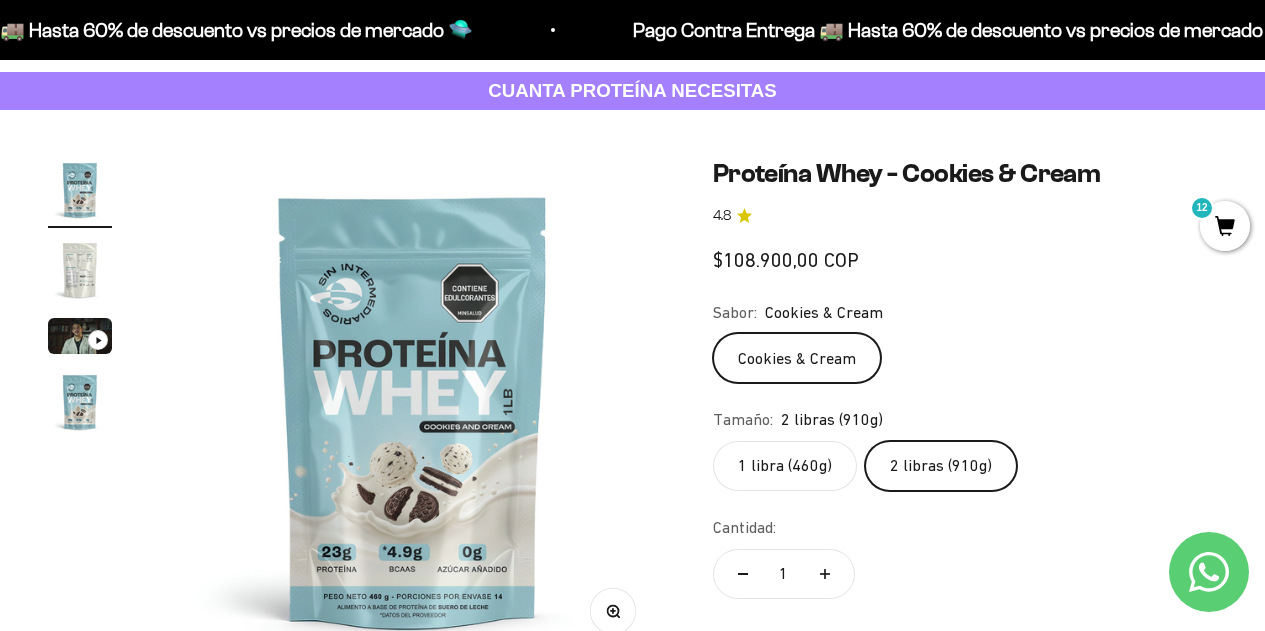 scroll, scrollTop: 0, scrollLeft: 0, axis: both 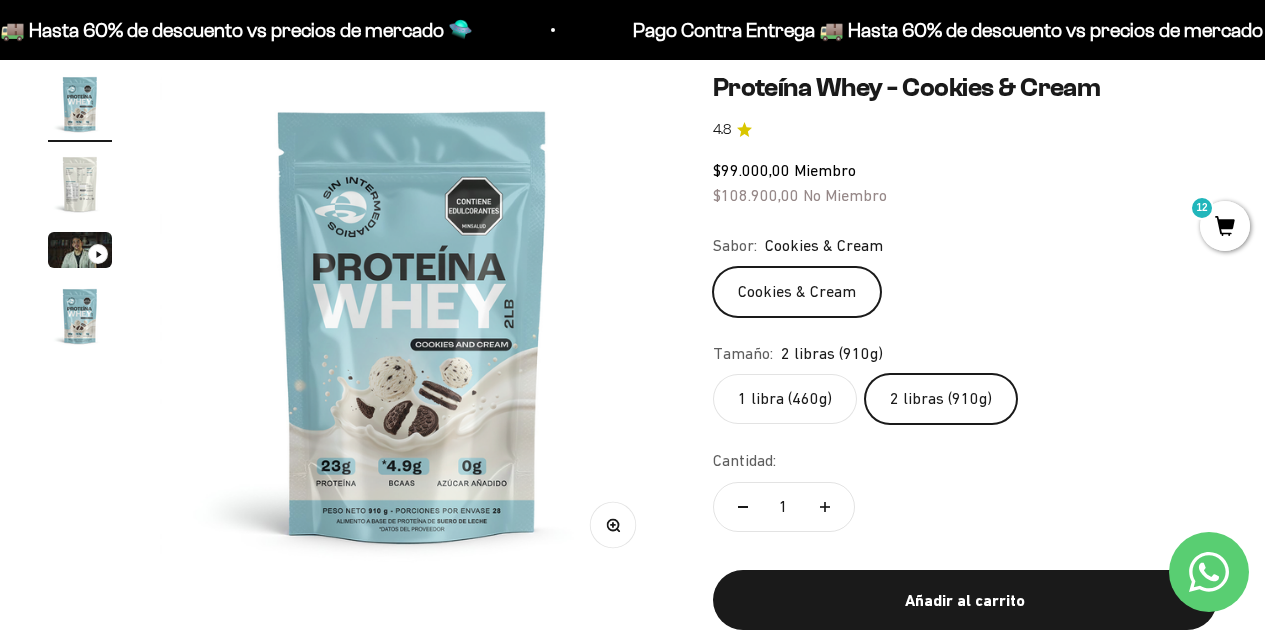 click on "1 libra (460g)" 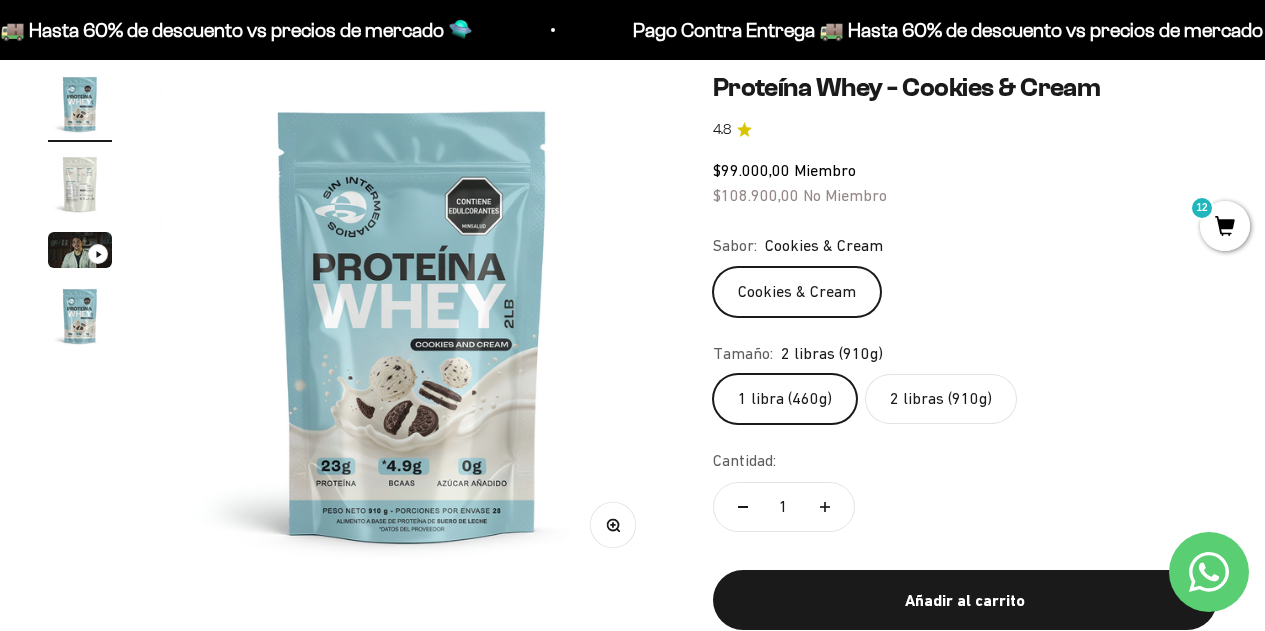 scroll, scrollTop: 0, scrollLeft: 1549, axis: horizontal 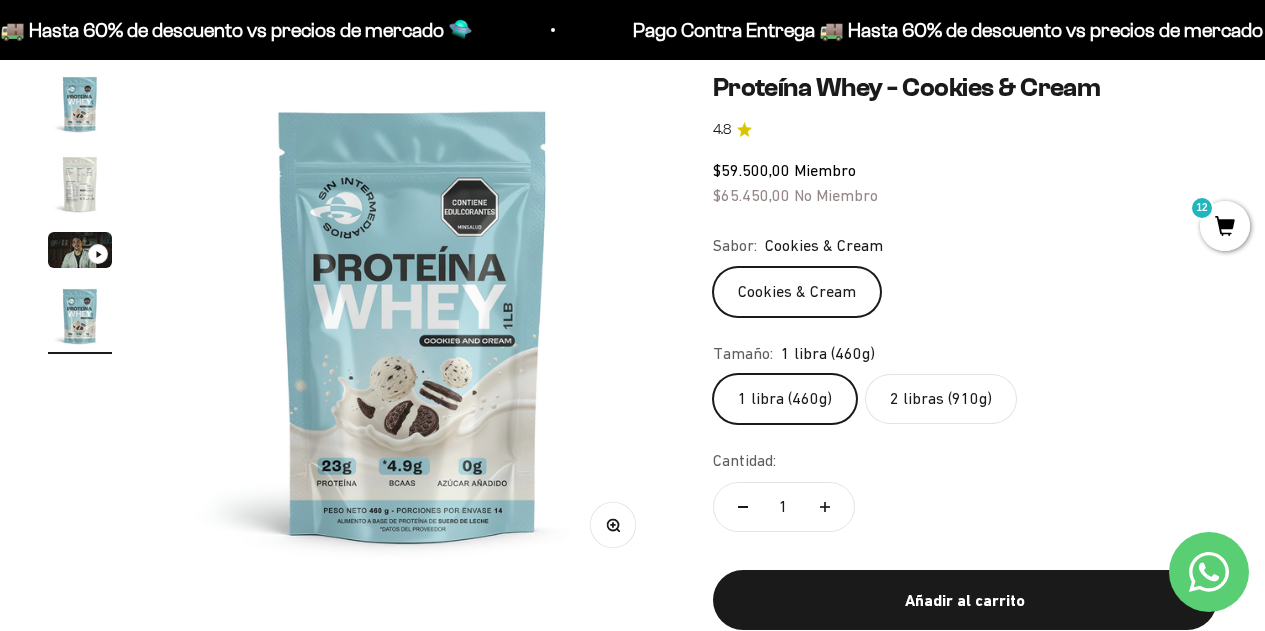 click on "2 libras (910g)" 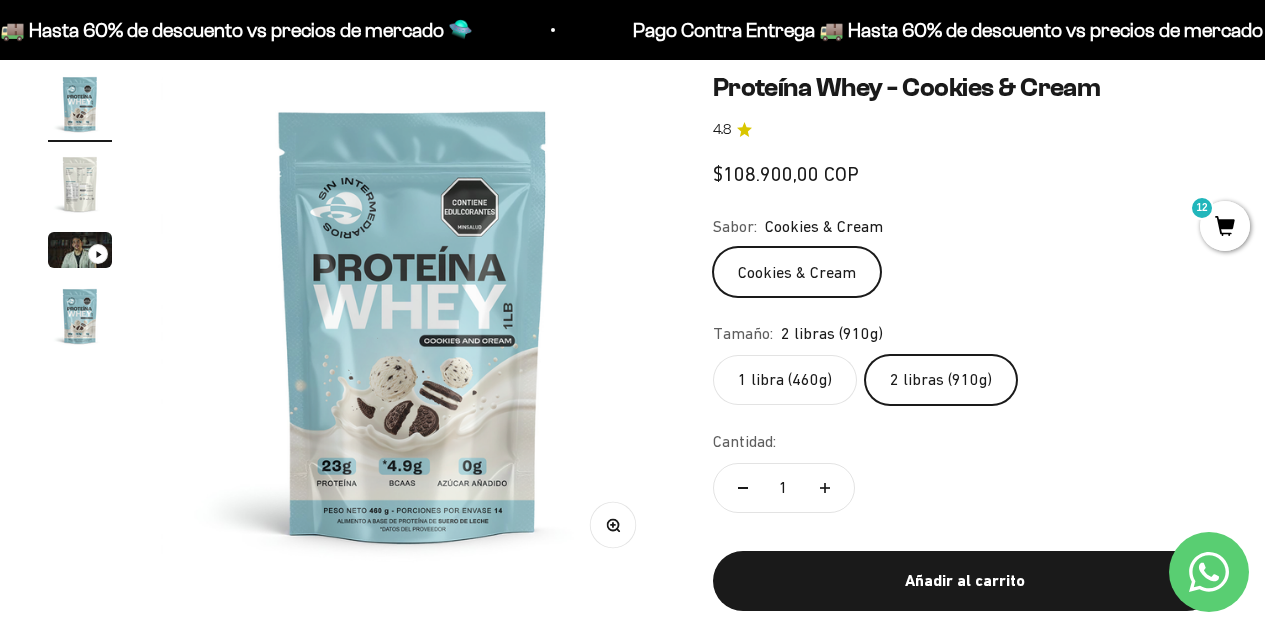 scroll, scrollTop: 0, scrollLeft: 0, axis: both 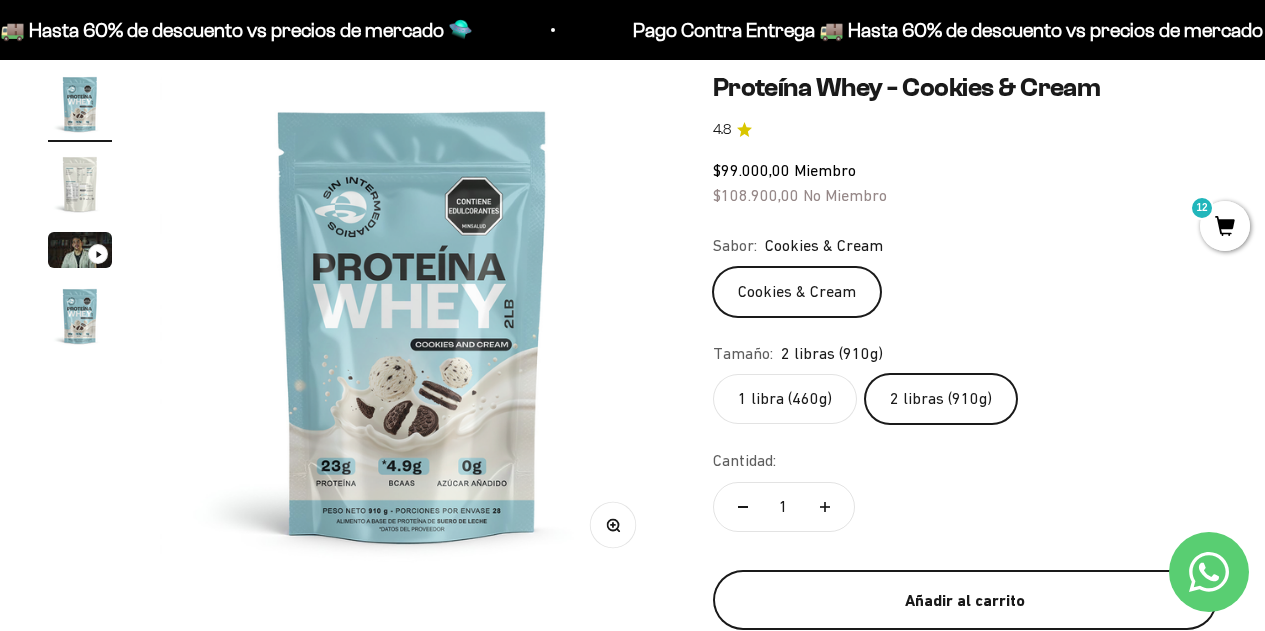 click on "Añadir al carrito" at bounding box center (965, 601) 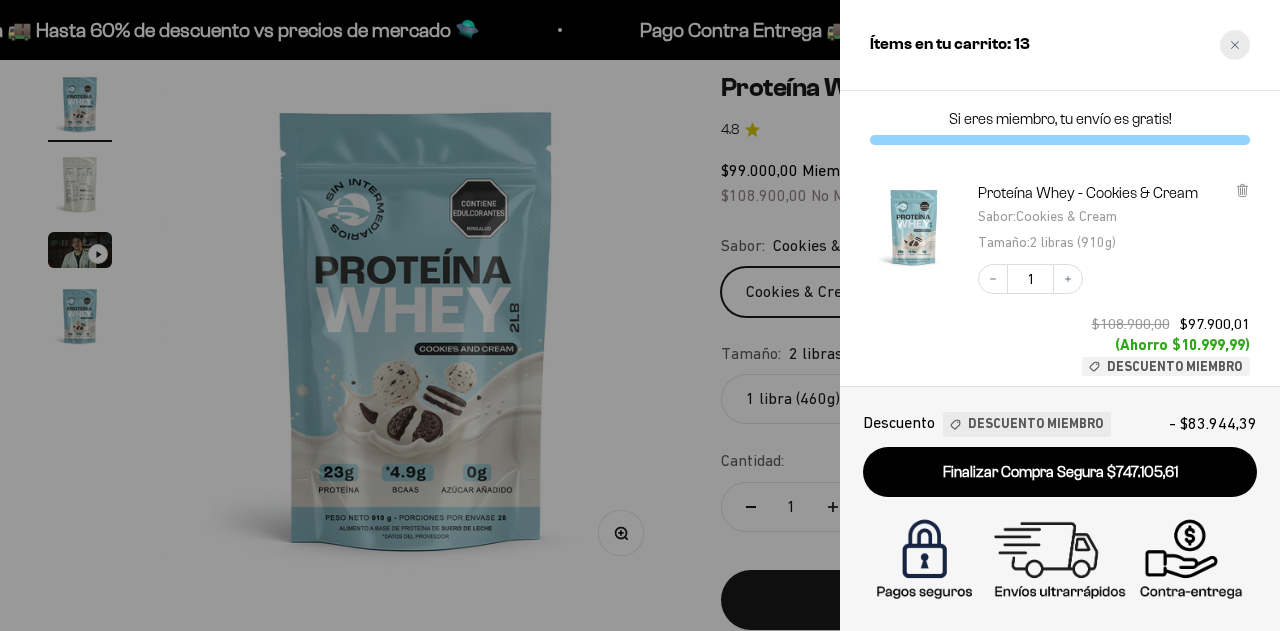 click at bounding box center [1235, 45] 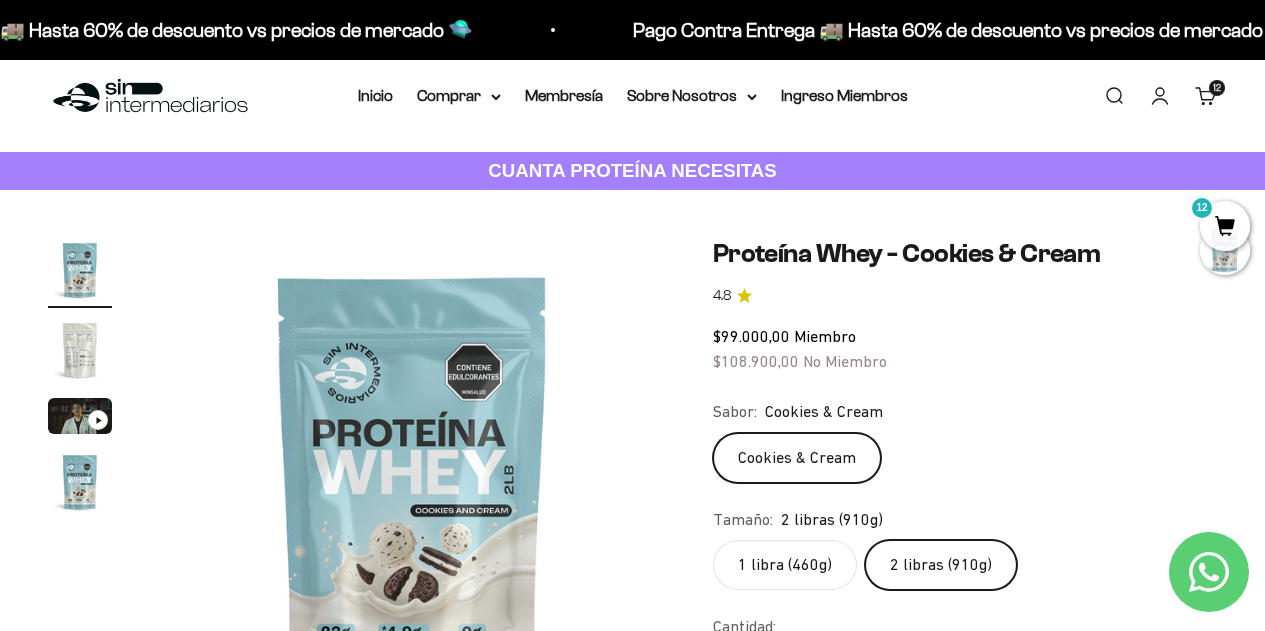 scroll, scrollTop: 9, scrollLeft: 0, axis: vertical 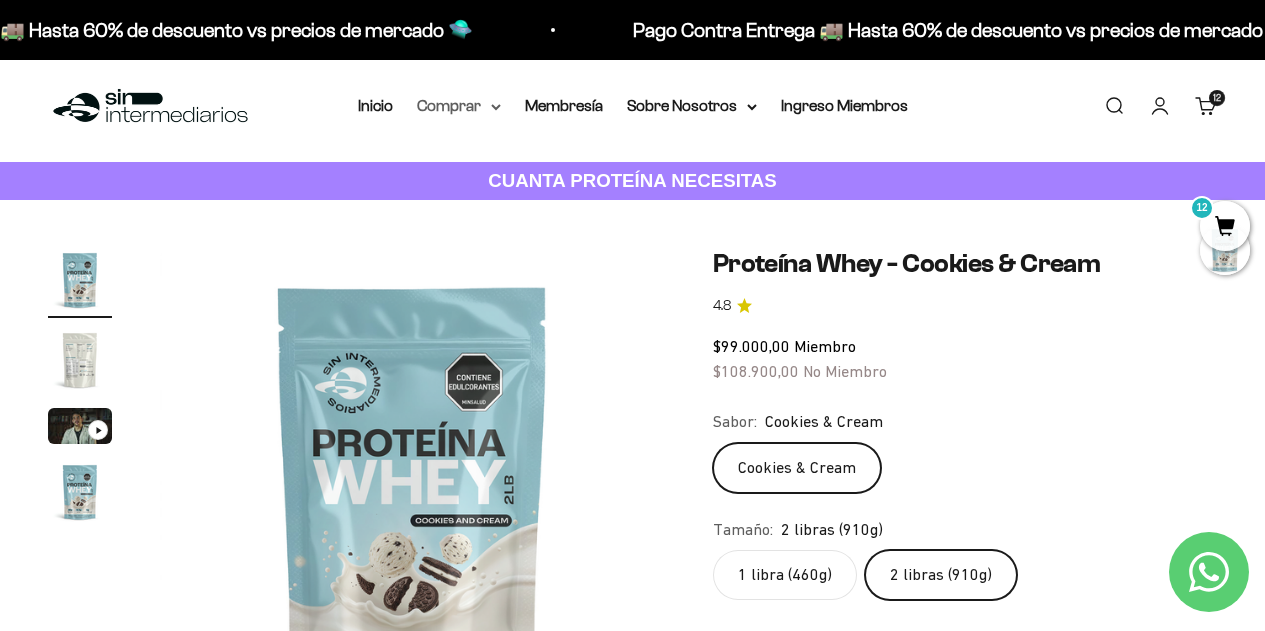 click 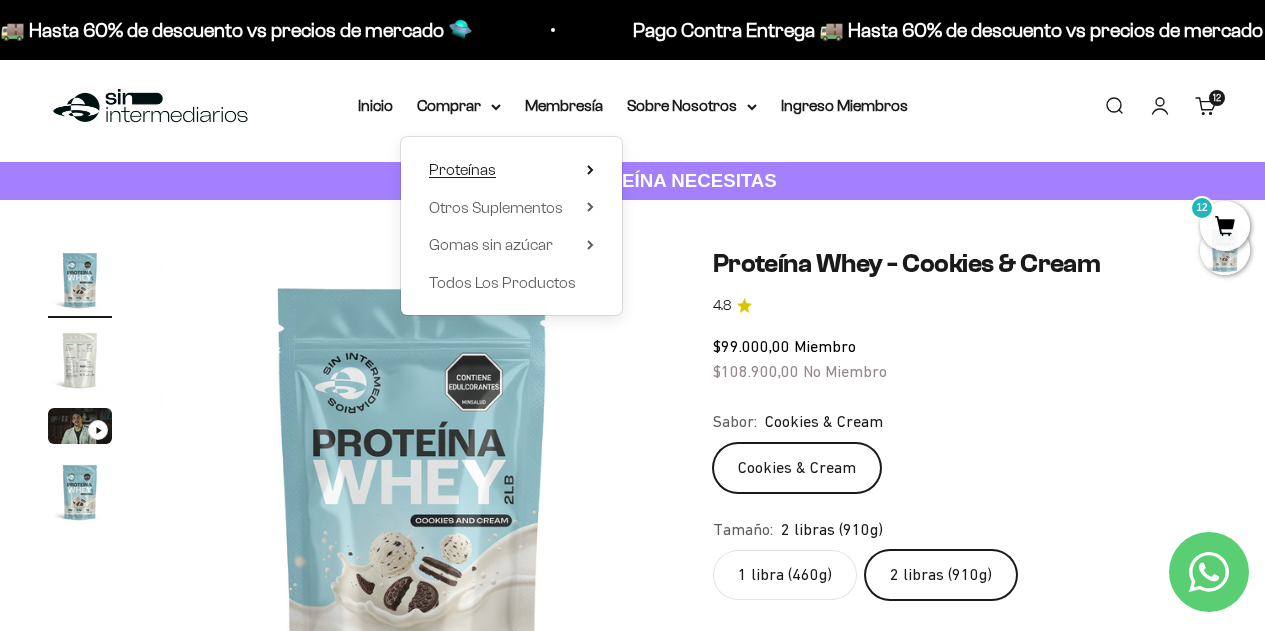 click on "Proteínas" at bounding box center [511, 170] 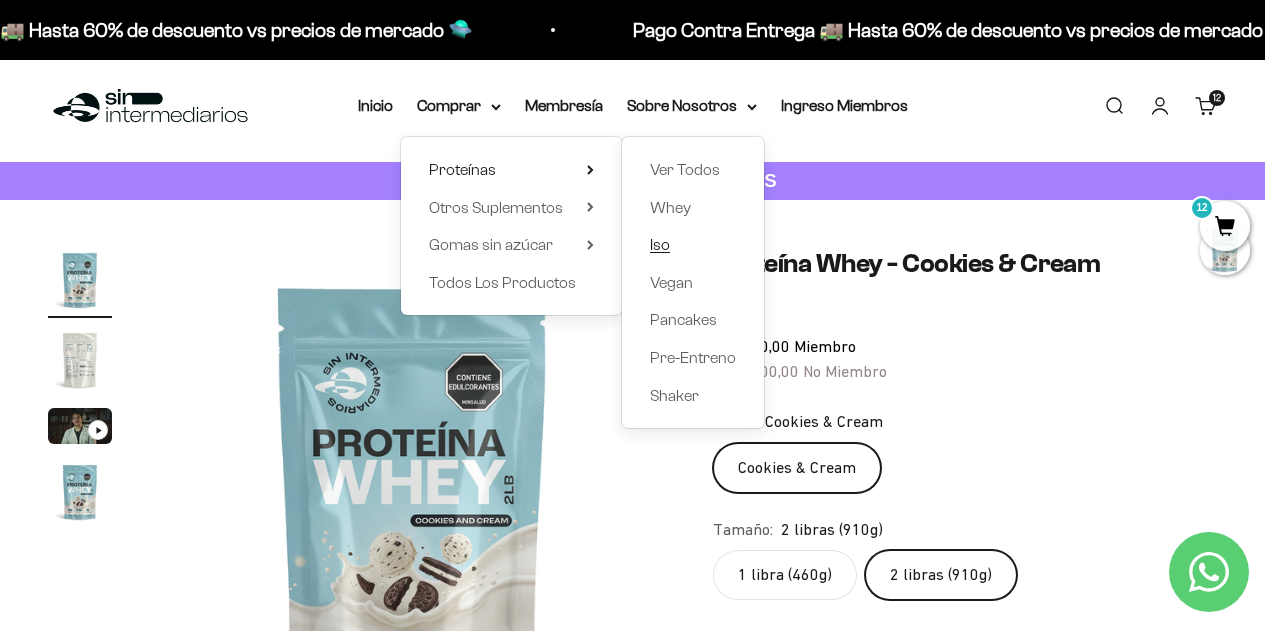 click on "Iso" at bounding box center [693, 245] 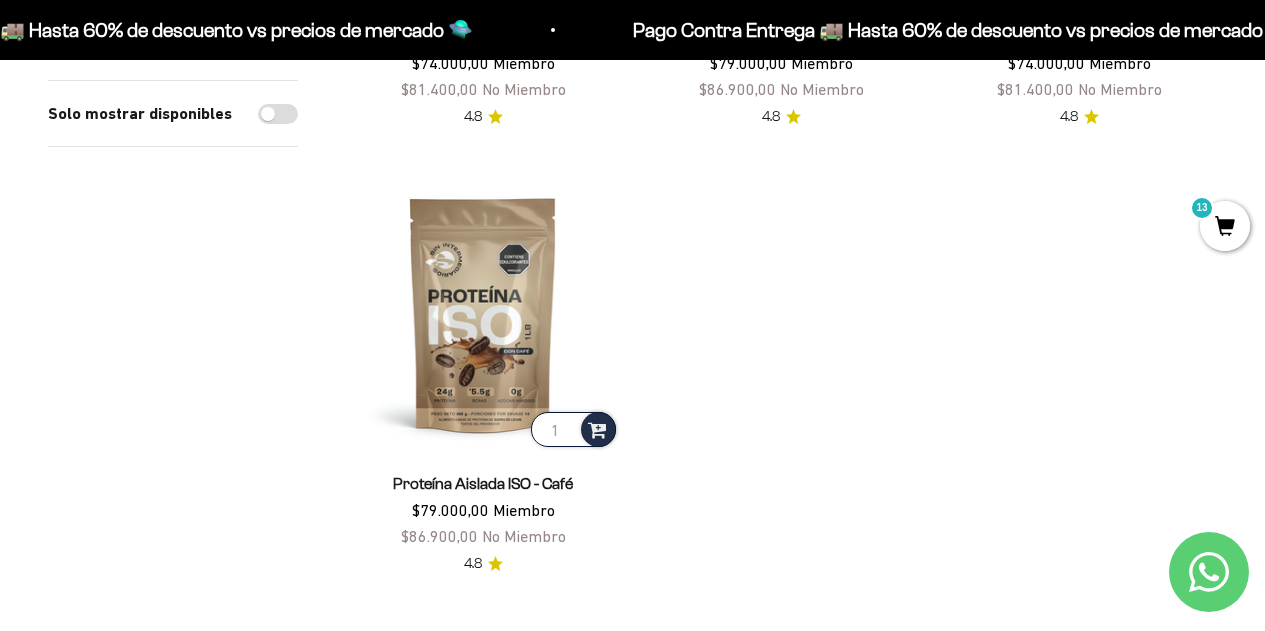 scroll, scrollTop: 624, scrollLeft: 0, axis: vertical 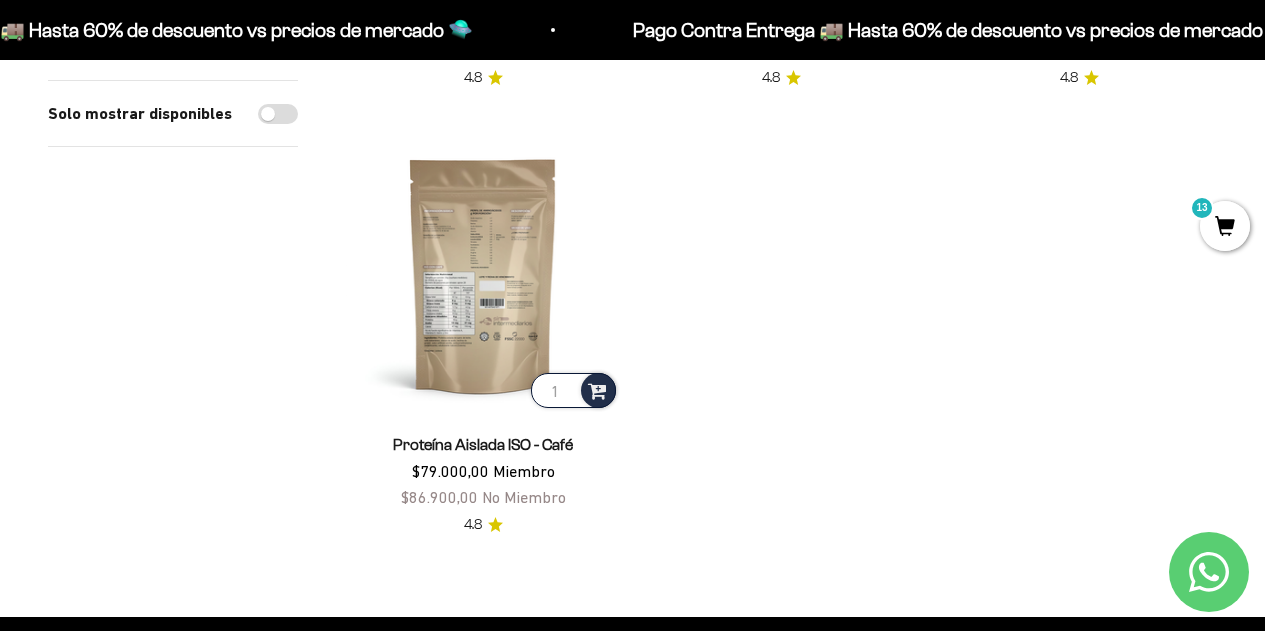 click at bounding box center (483, 275) 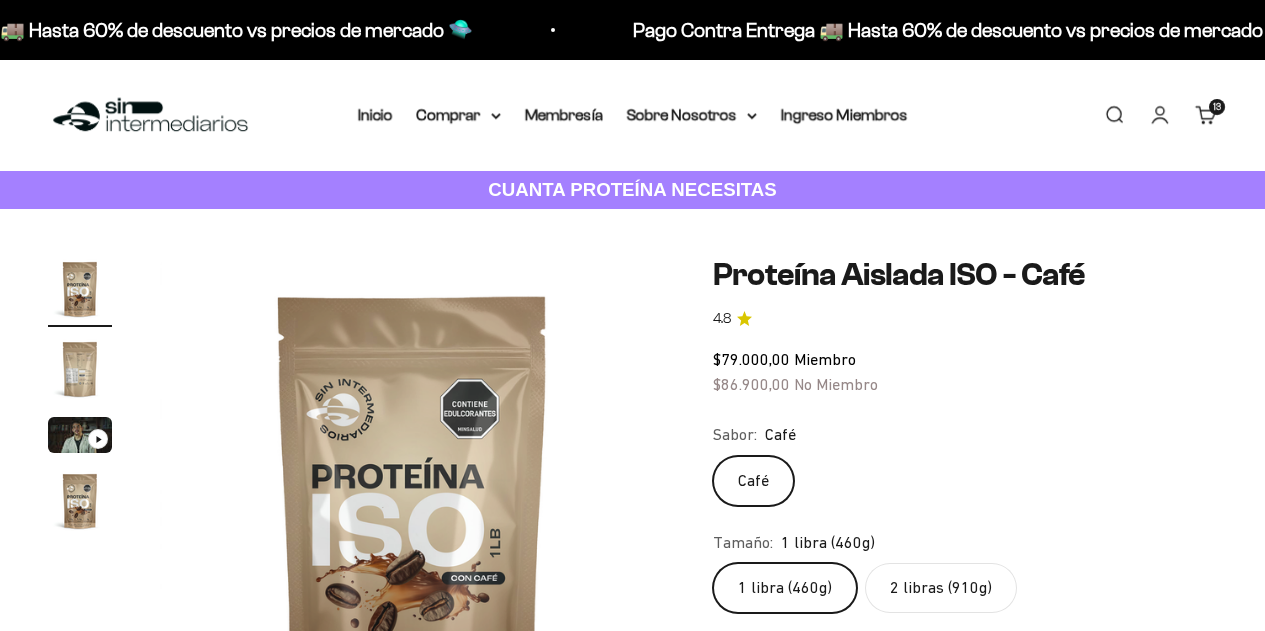 scroll, scrollTop: 62, scrollLeft: 0, axis: vertical 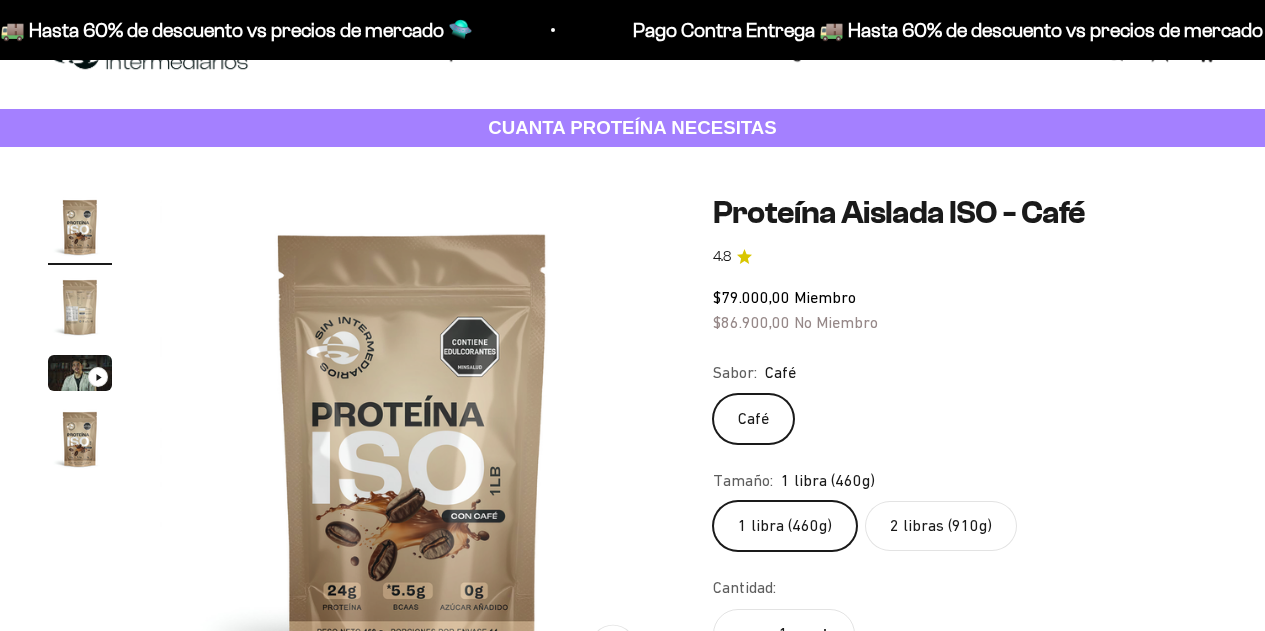 click on "2 libras (910g)" 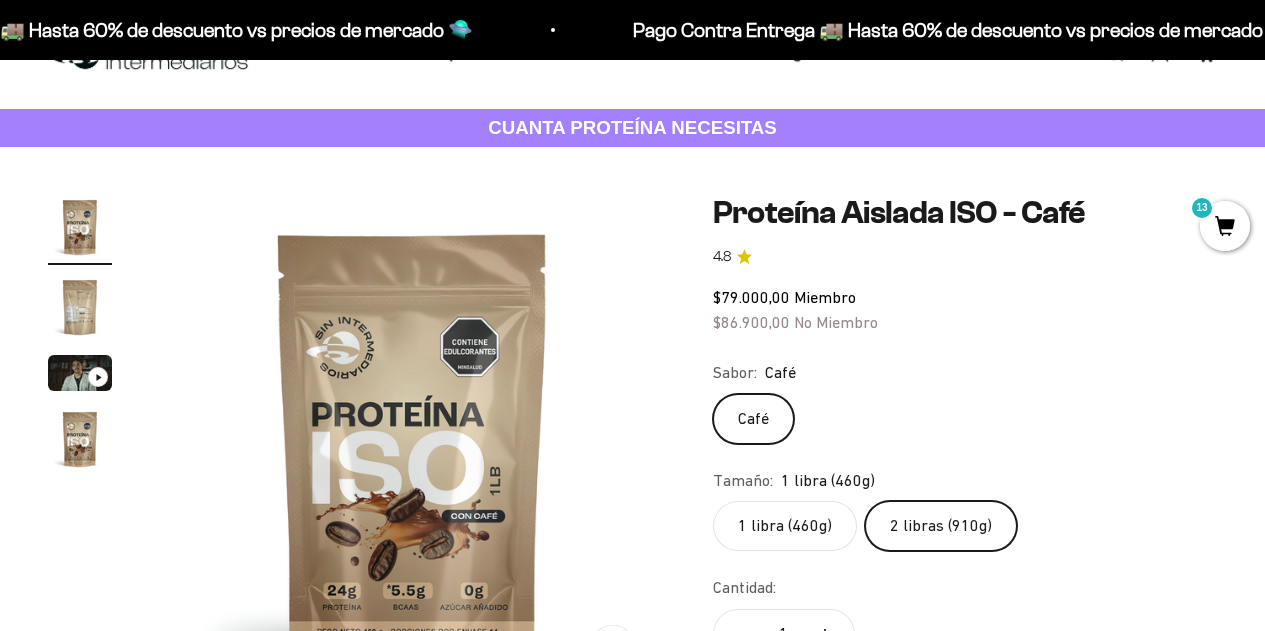 scroll, scrollTop: 0, scrollLeft: 0, axis: both 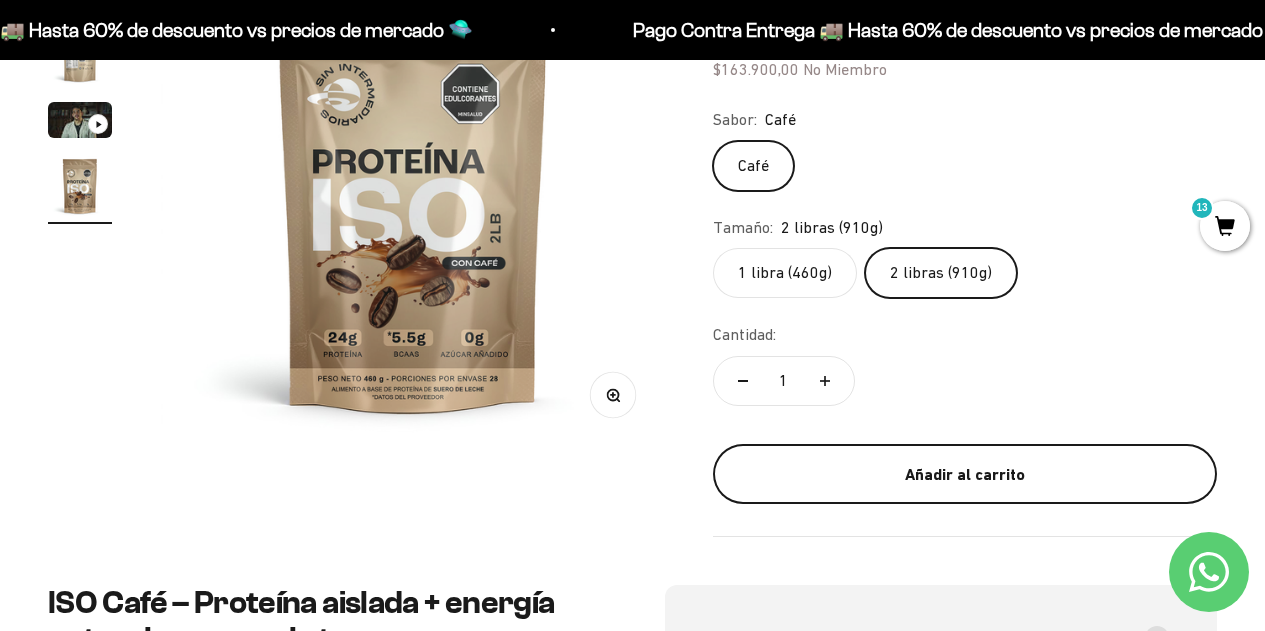click on "Añadir al carrito" at bounding box center (965, 474) 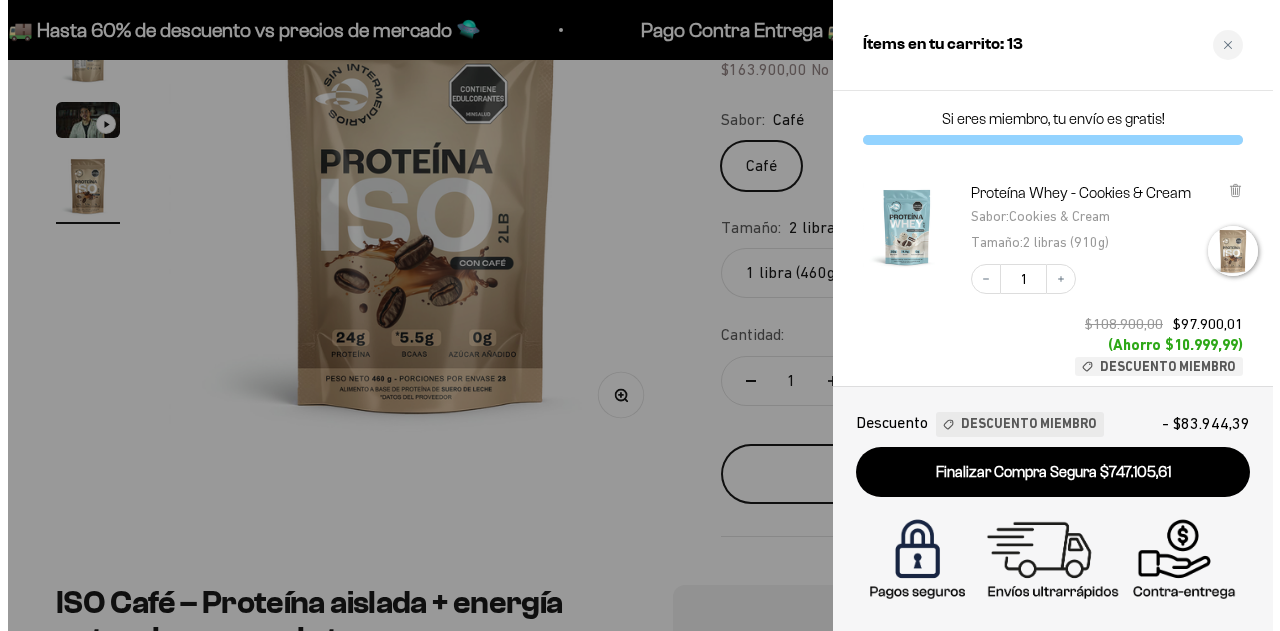 scroll, scrollTop: 316, scrollLeft: 0, axis: vertical 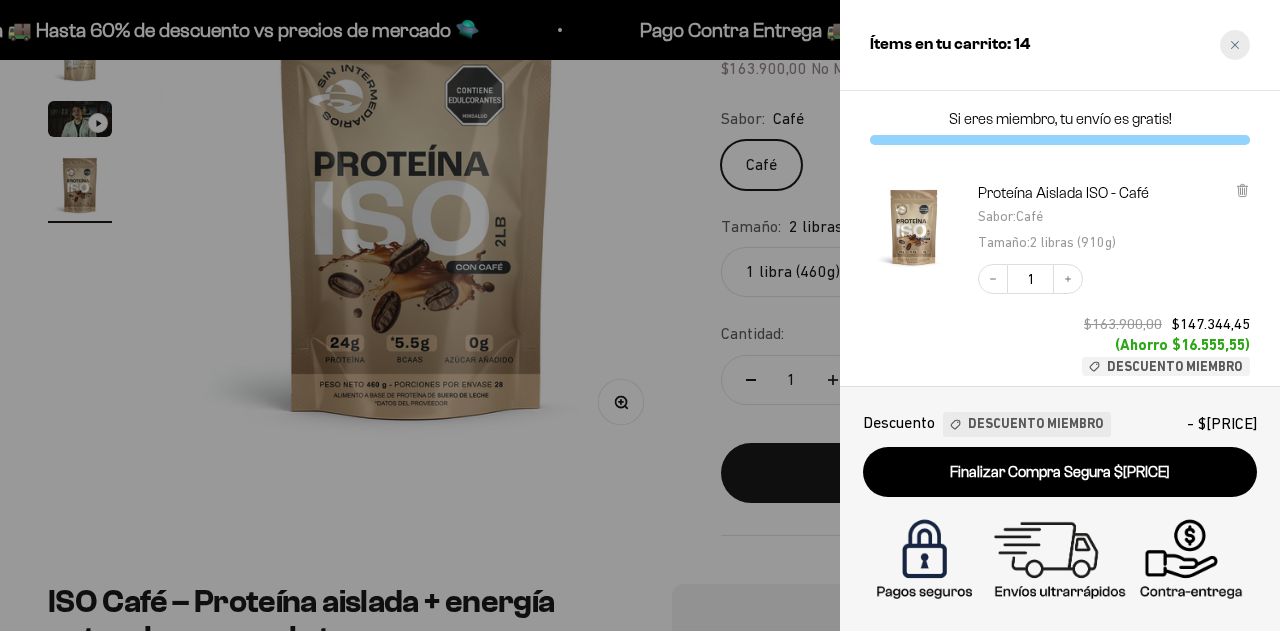 click 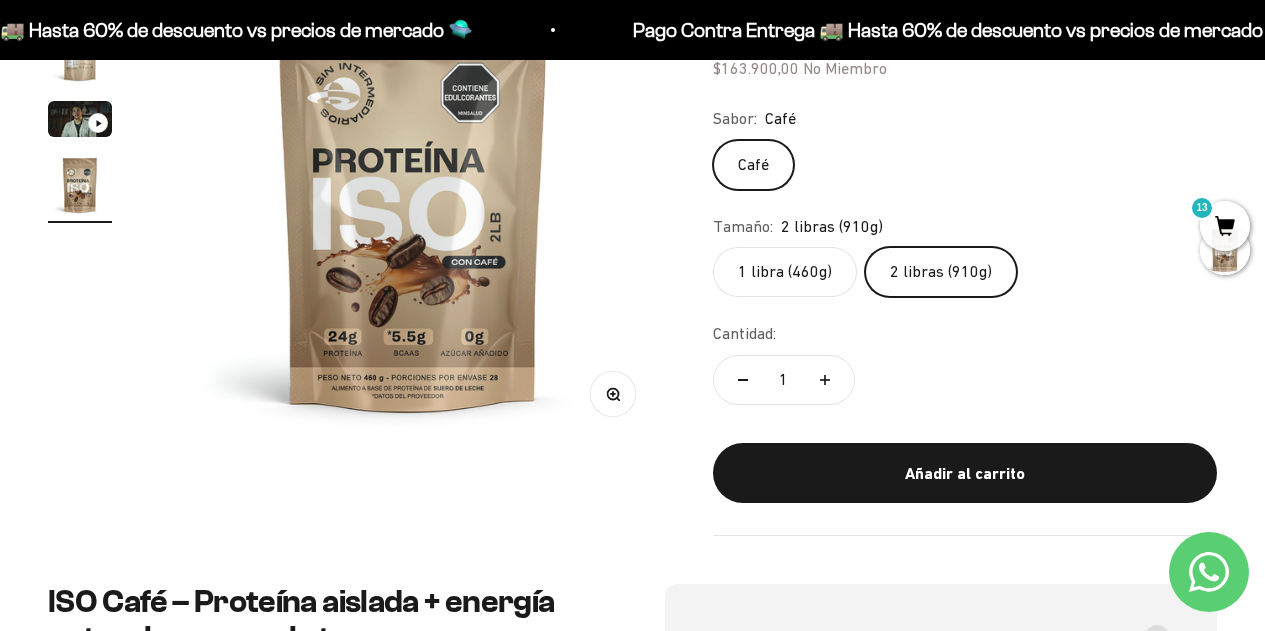 scroll, scrollTop: 0, scrollLeft: 1549, axis: horizontal 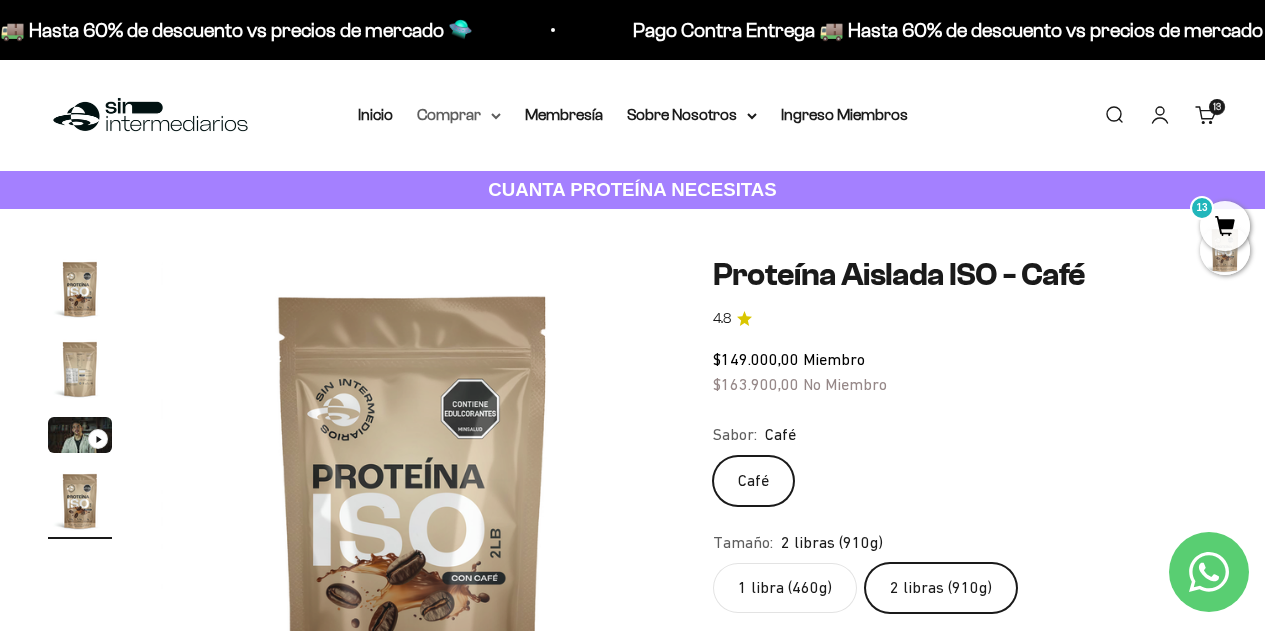 click 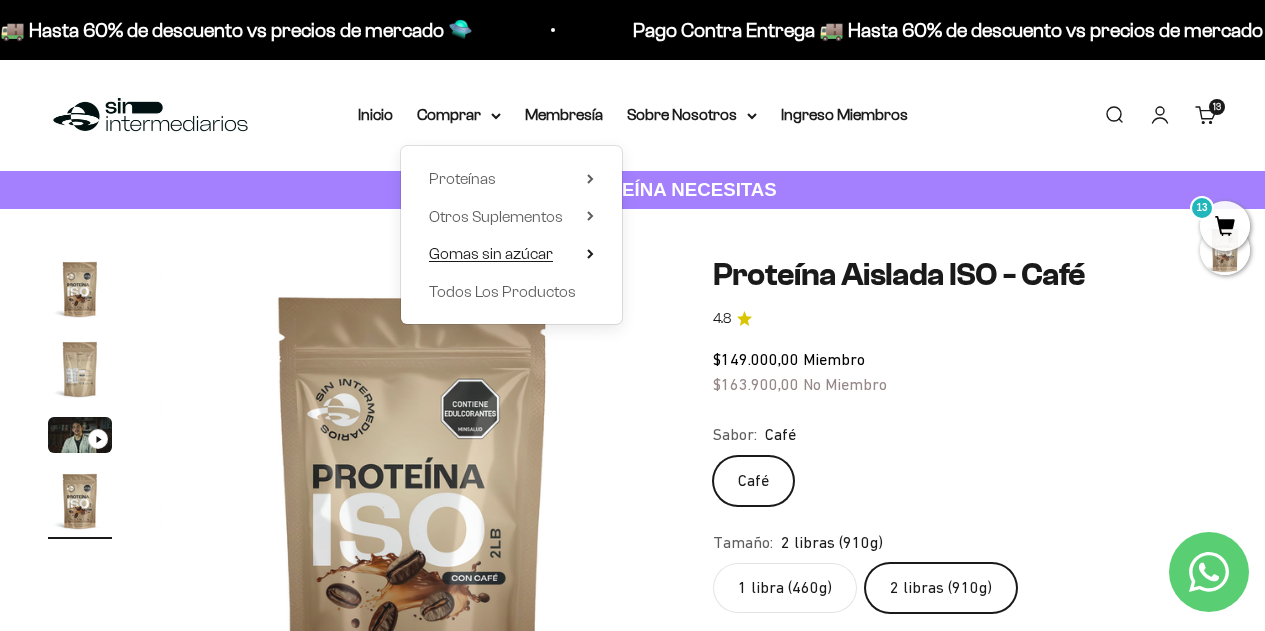 click 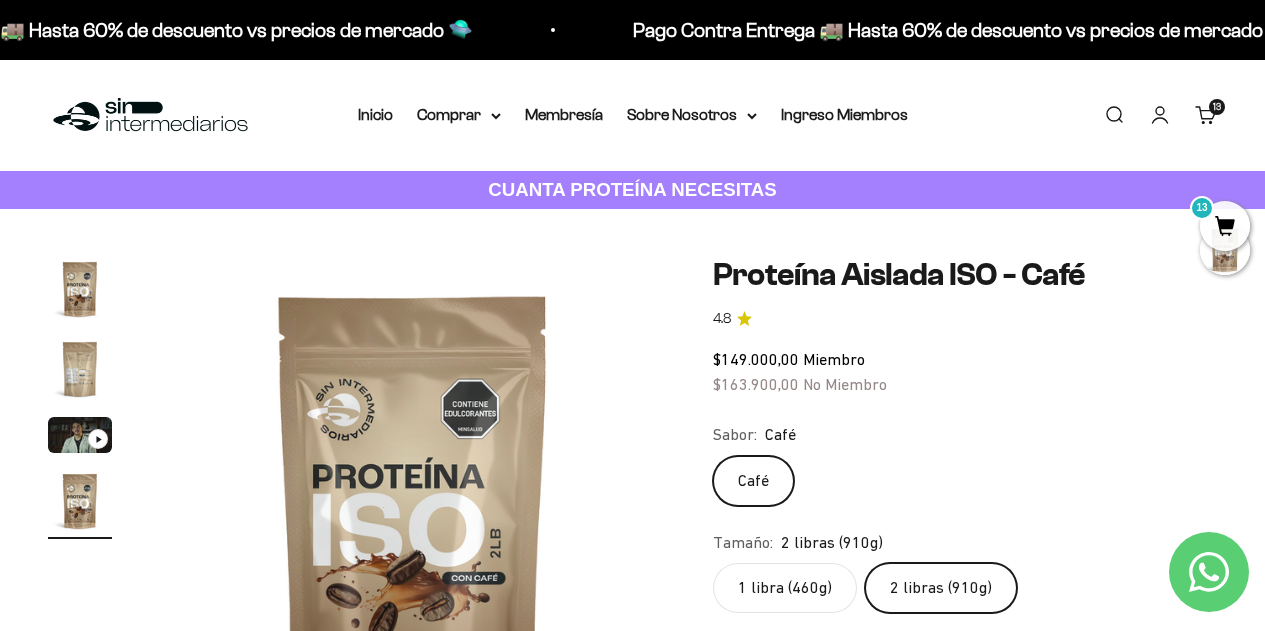 click on "Carrito
13 artículos
13" at bounding box center [1206, 115] 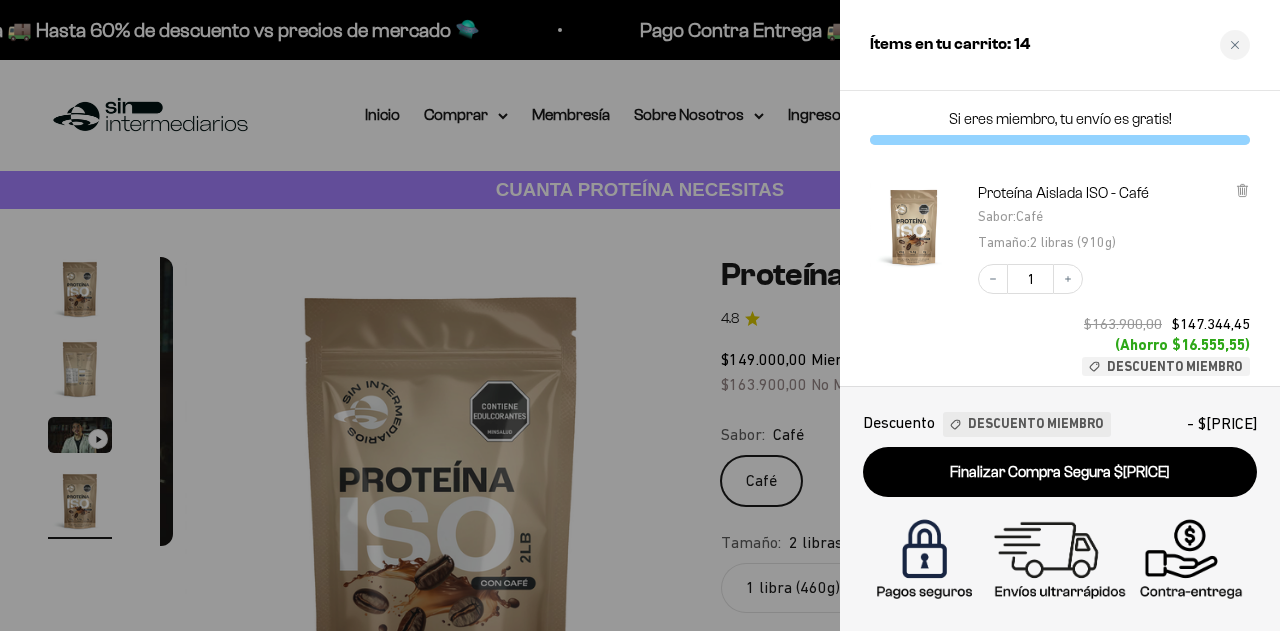 scroll, scrollTop: 0, scrollLeft: 1574, axis: horizontal 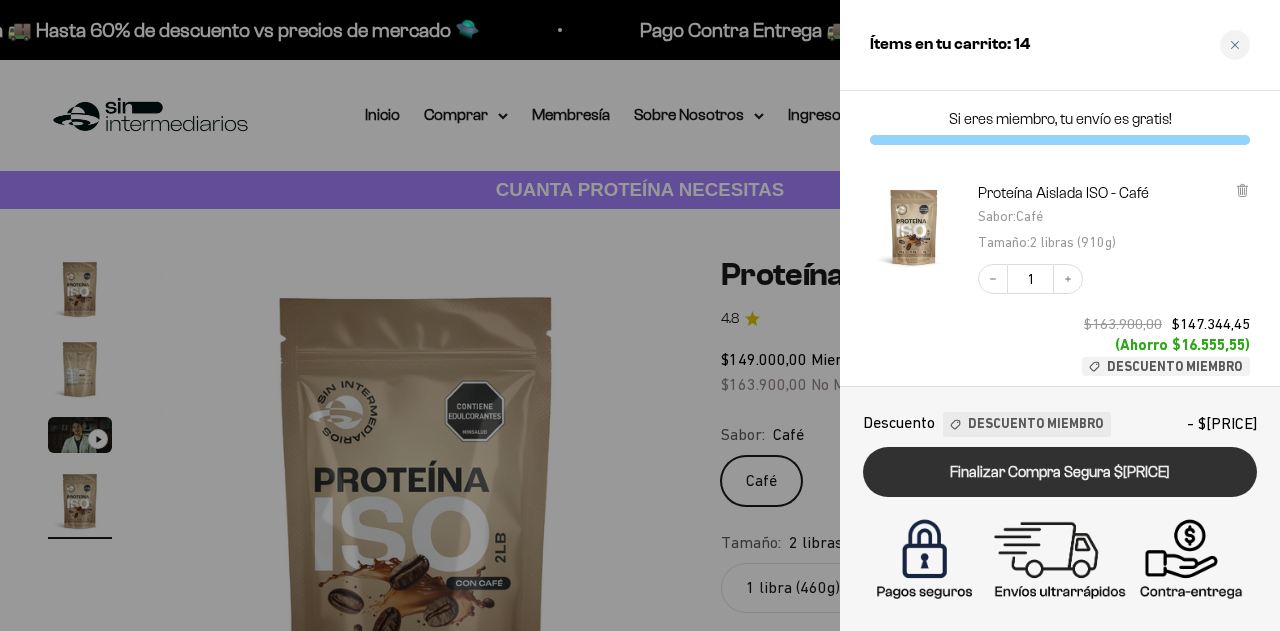click on "Finalizar Compra Segura $894.450,06" at bounding box center [1060, 472] 